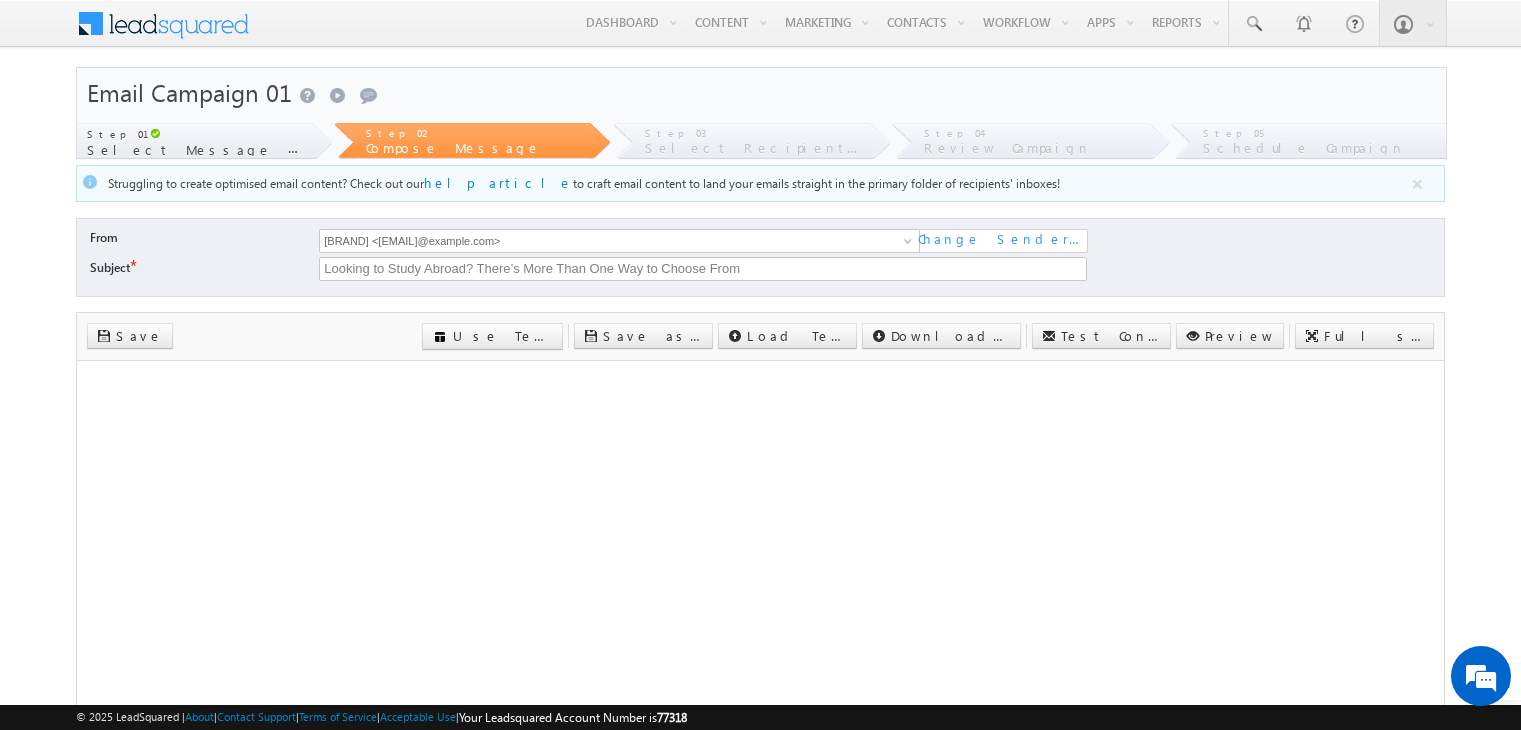 scroll, scrollTop: 213, scrollLeft: 0, axis: vertical 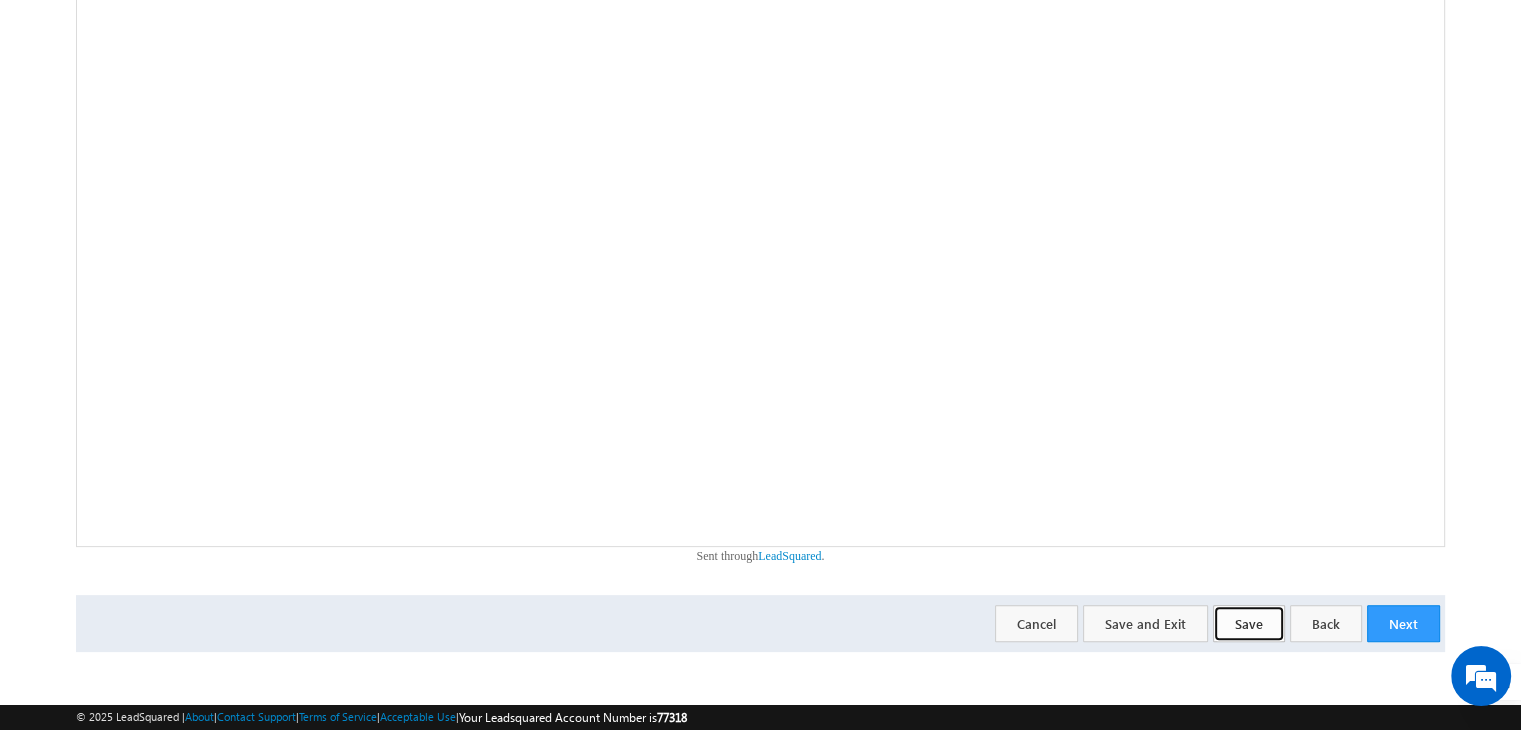 click on "Save" at bounding box center [1249, 623] 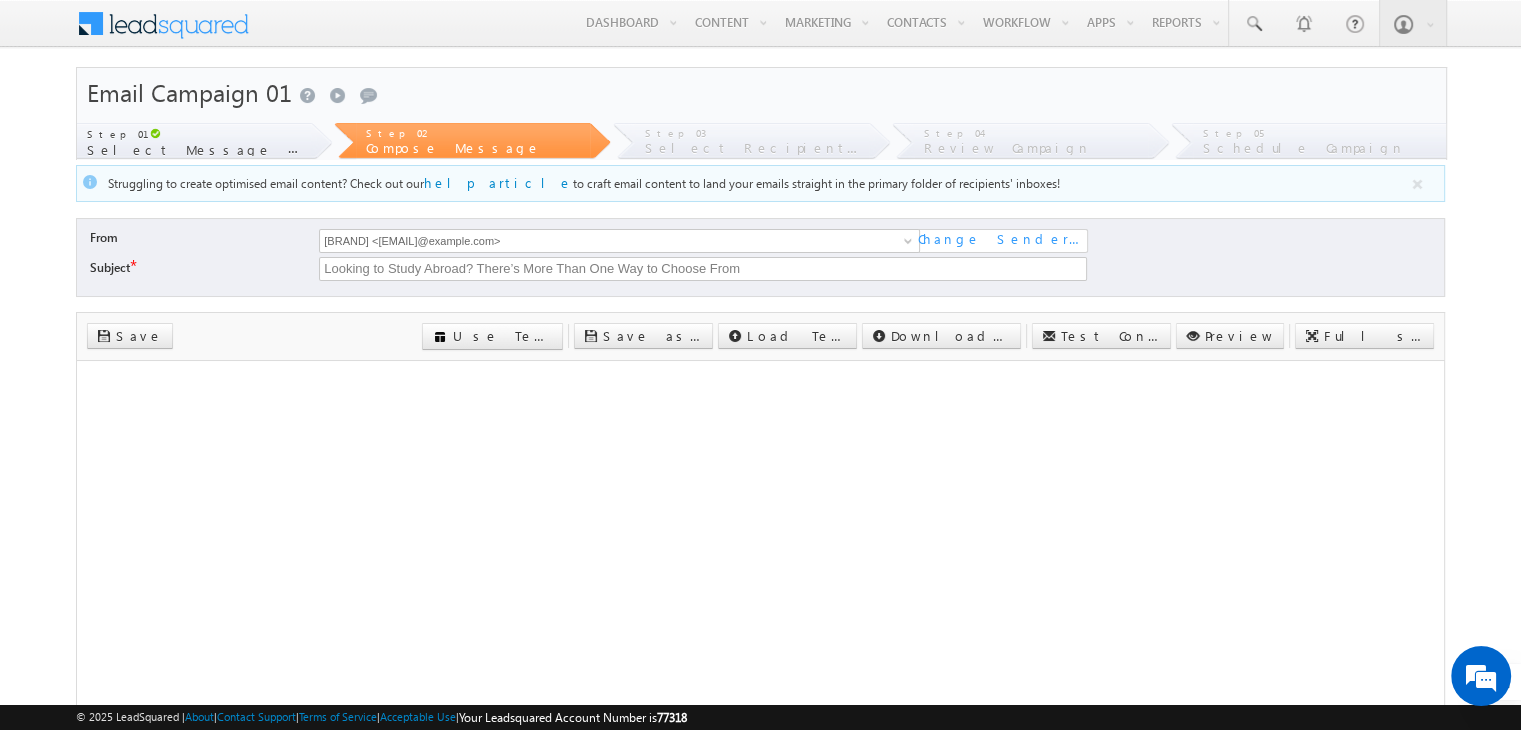 scroll, scrollTop: 0, scrollLeft: 0, axis: both 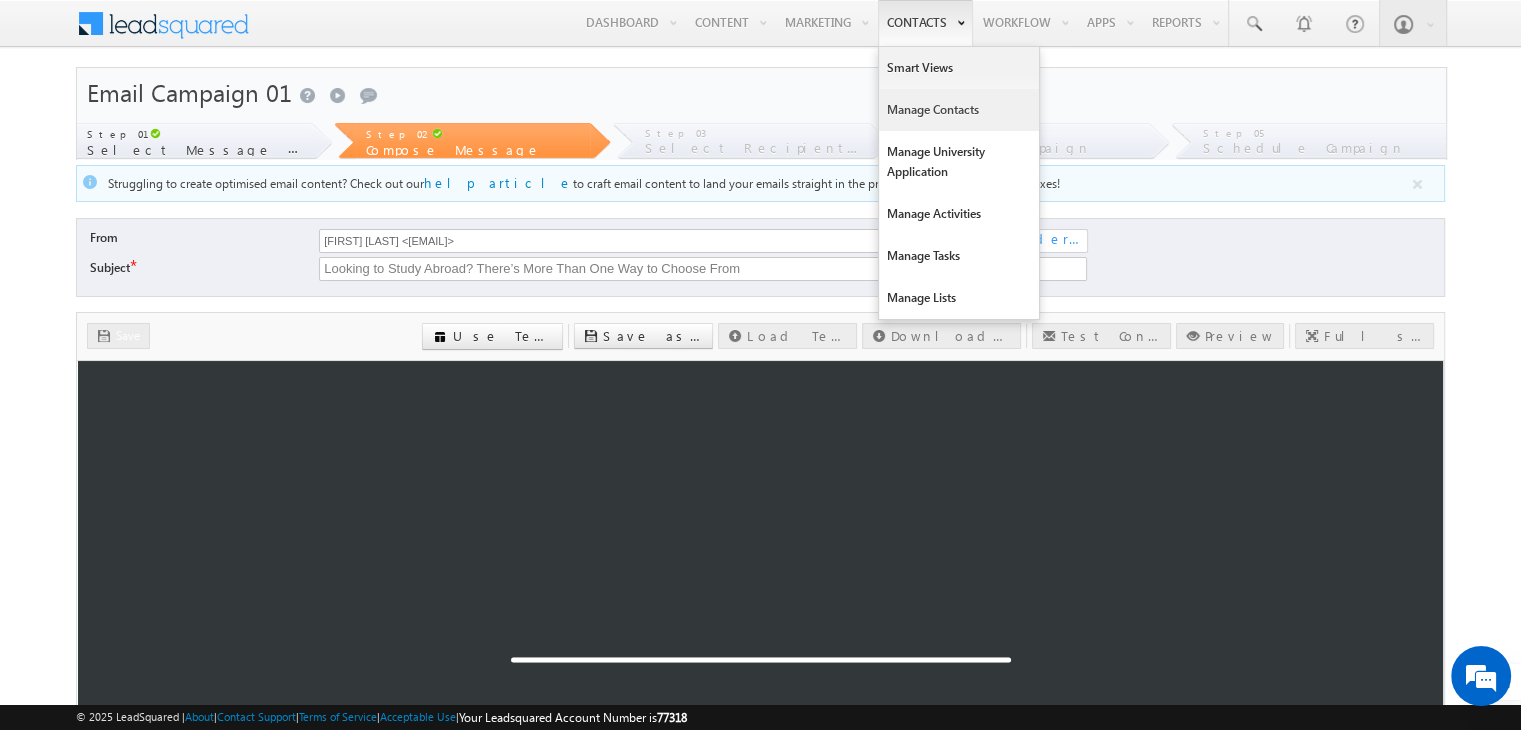 click on "Manage Contacts" at bounding box center [959, 110] 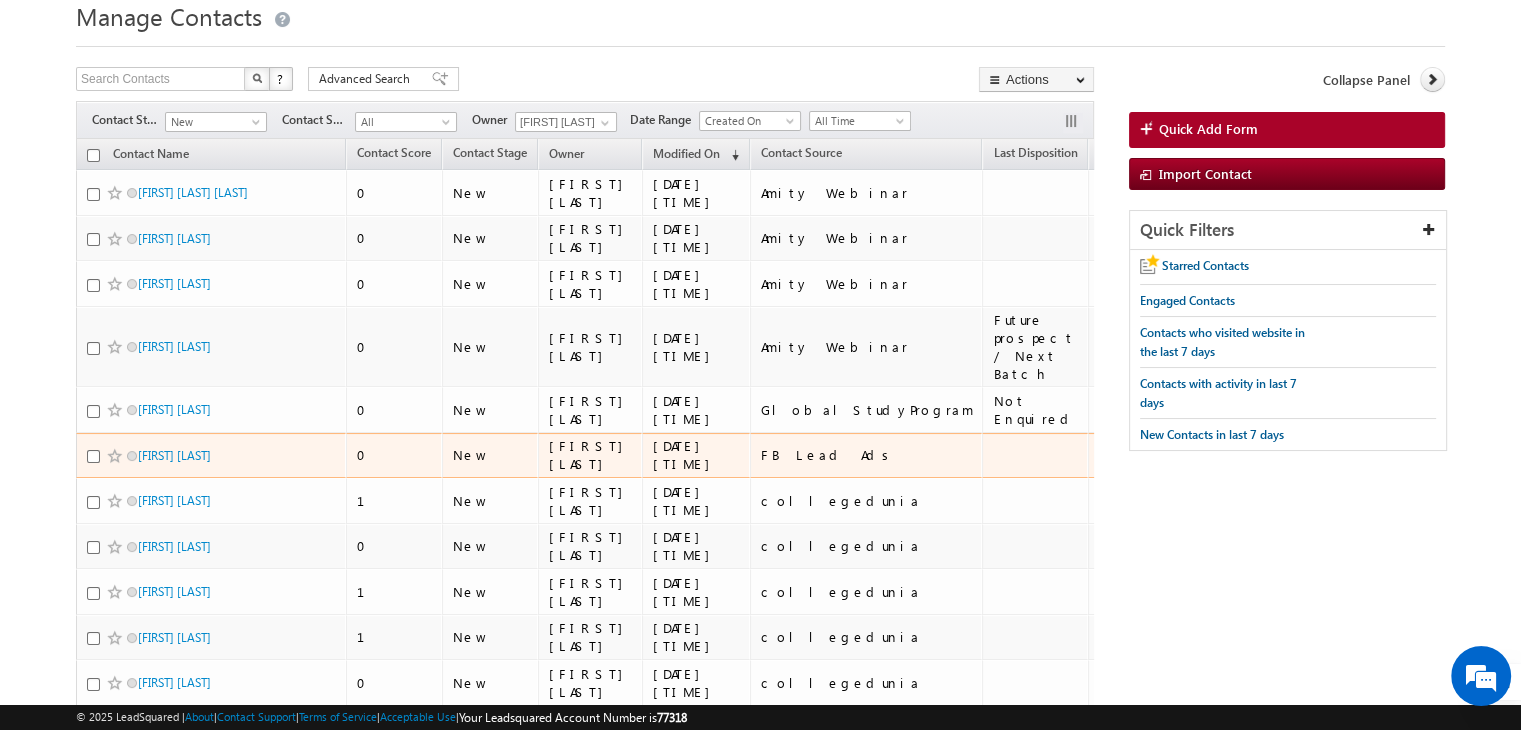 scroll, scrollTop: 72, scrollLeft: 0, axis: vertical 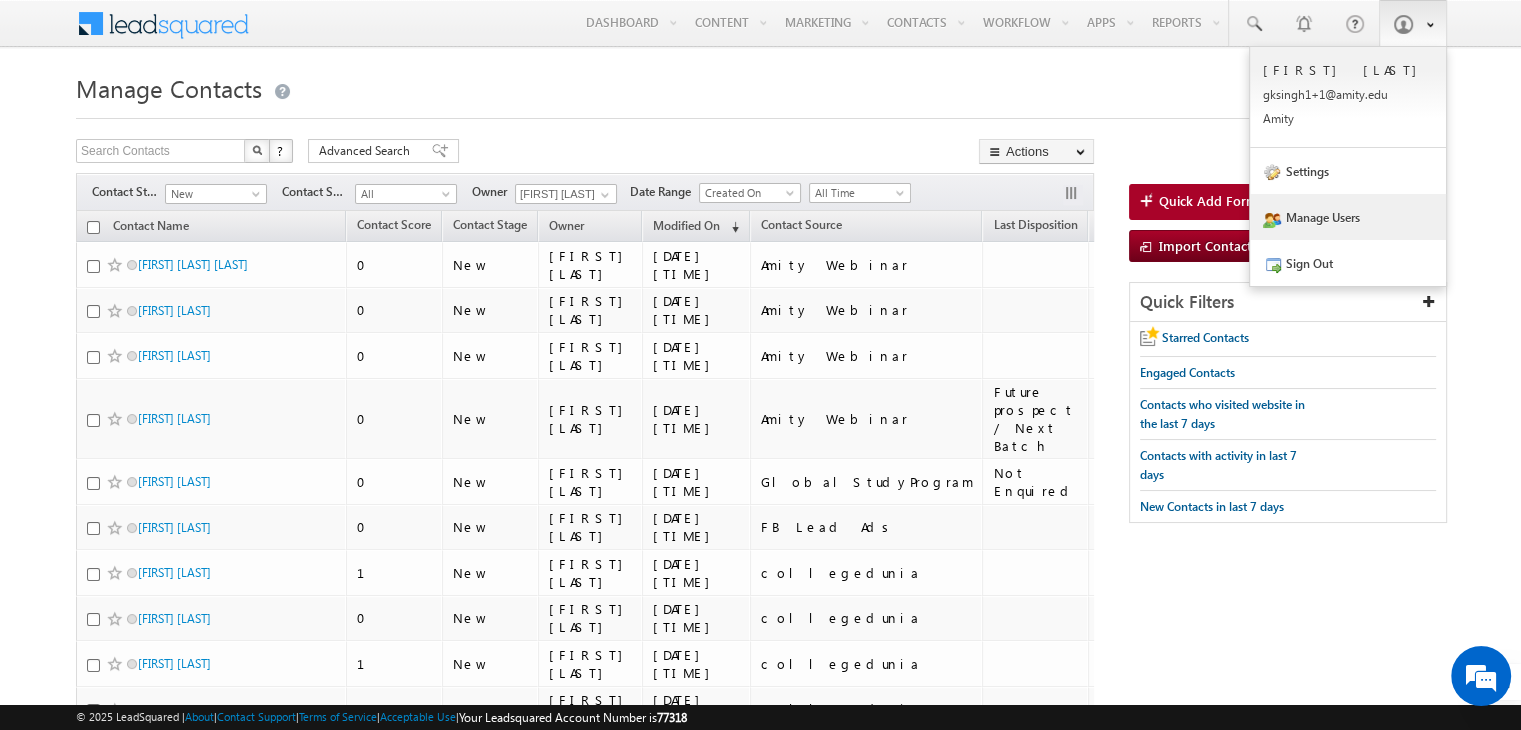 click on "Manage Users" at bounding box center (1348, 217) 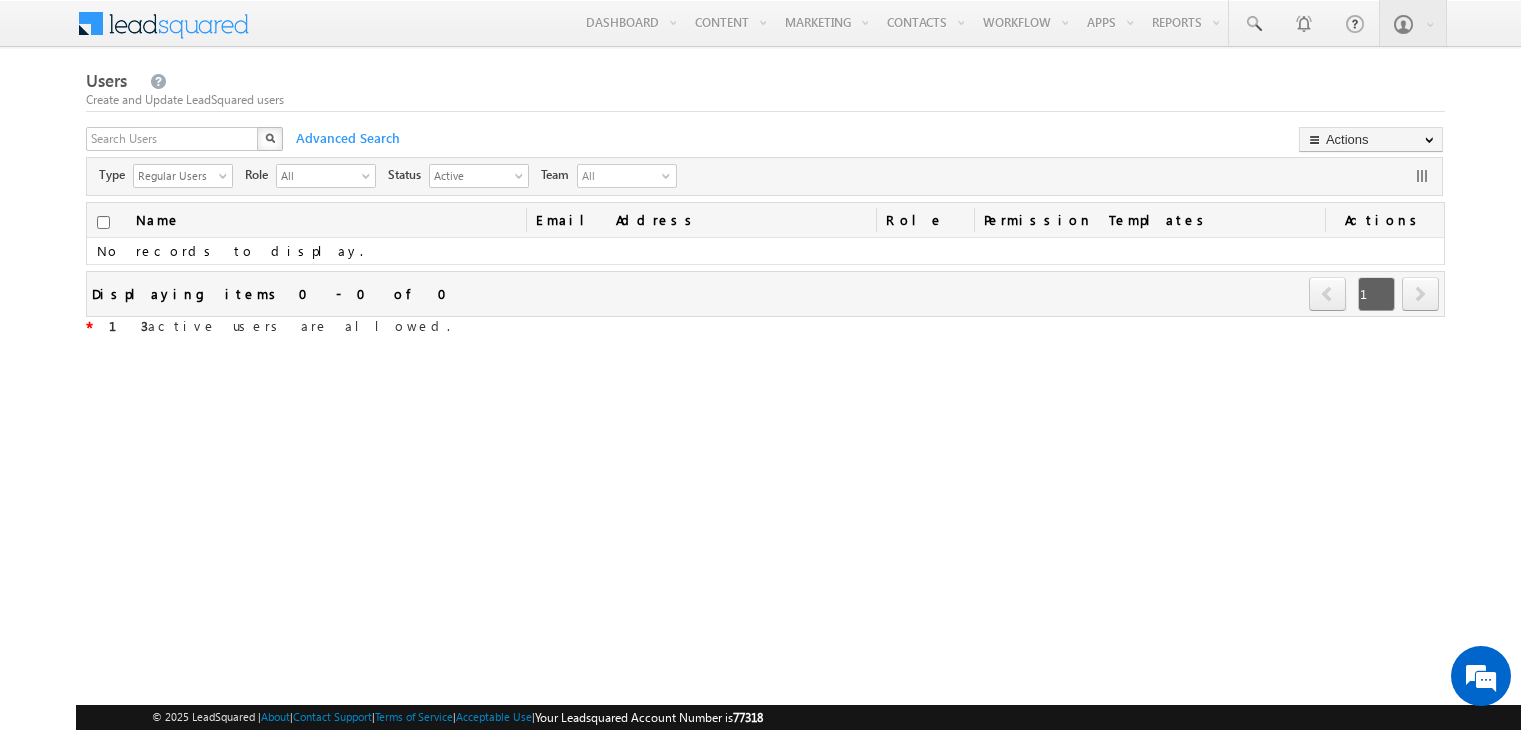 scroll, scrollTop: 0, scrollLeft: 0, axis: both 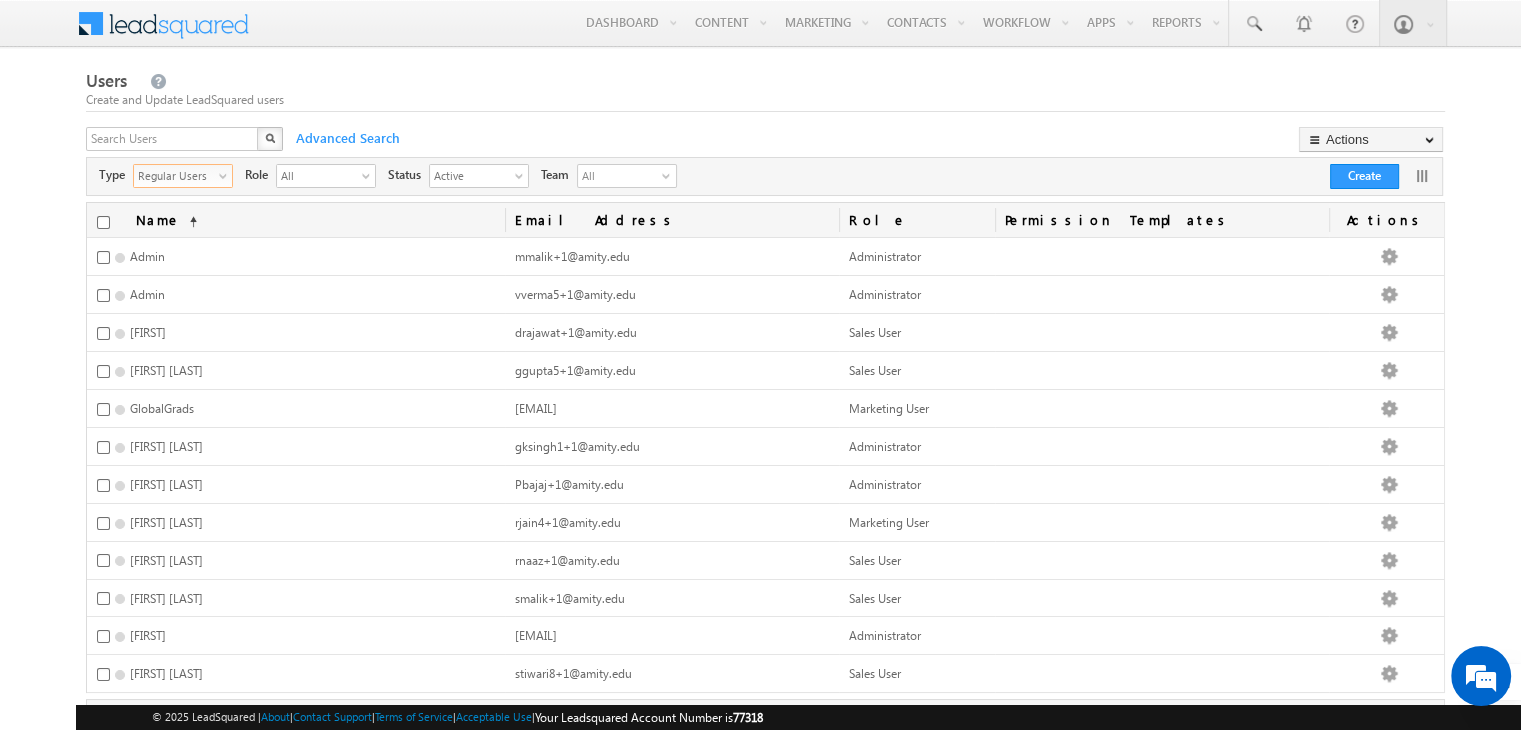 click on "Regular Users" at bounding box center [175, 175] 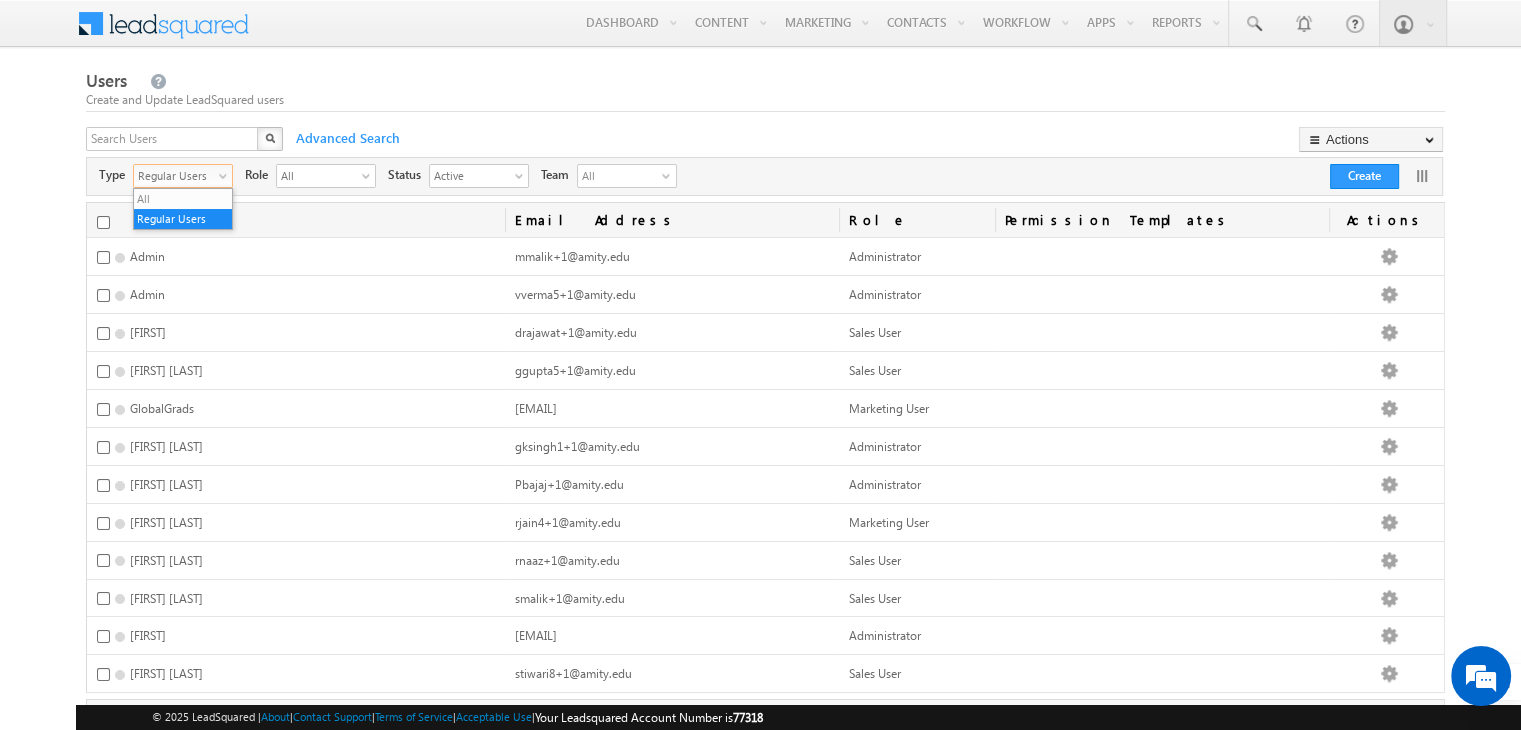 click on "Regular Users" at bounding box center (175, 175) 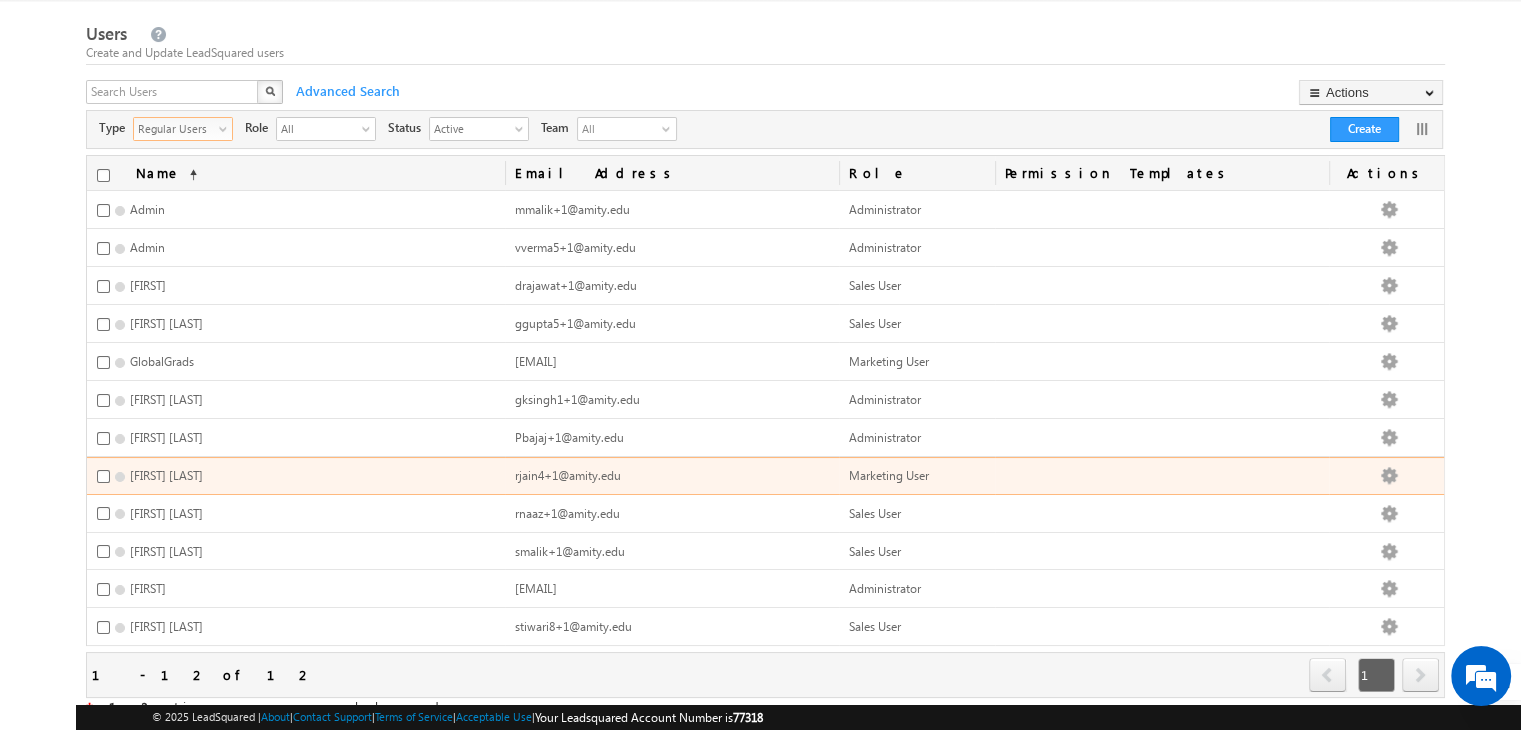 scroll, scrollTop: 48, scrollLeft: 0, axis: vertical 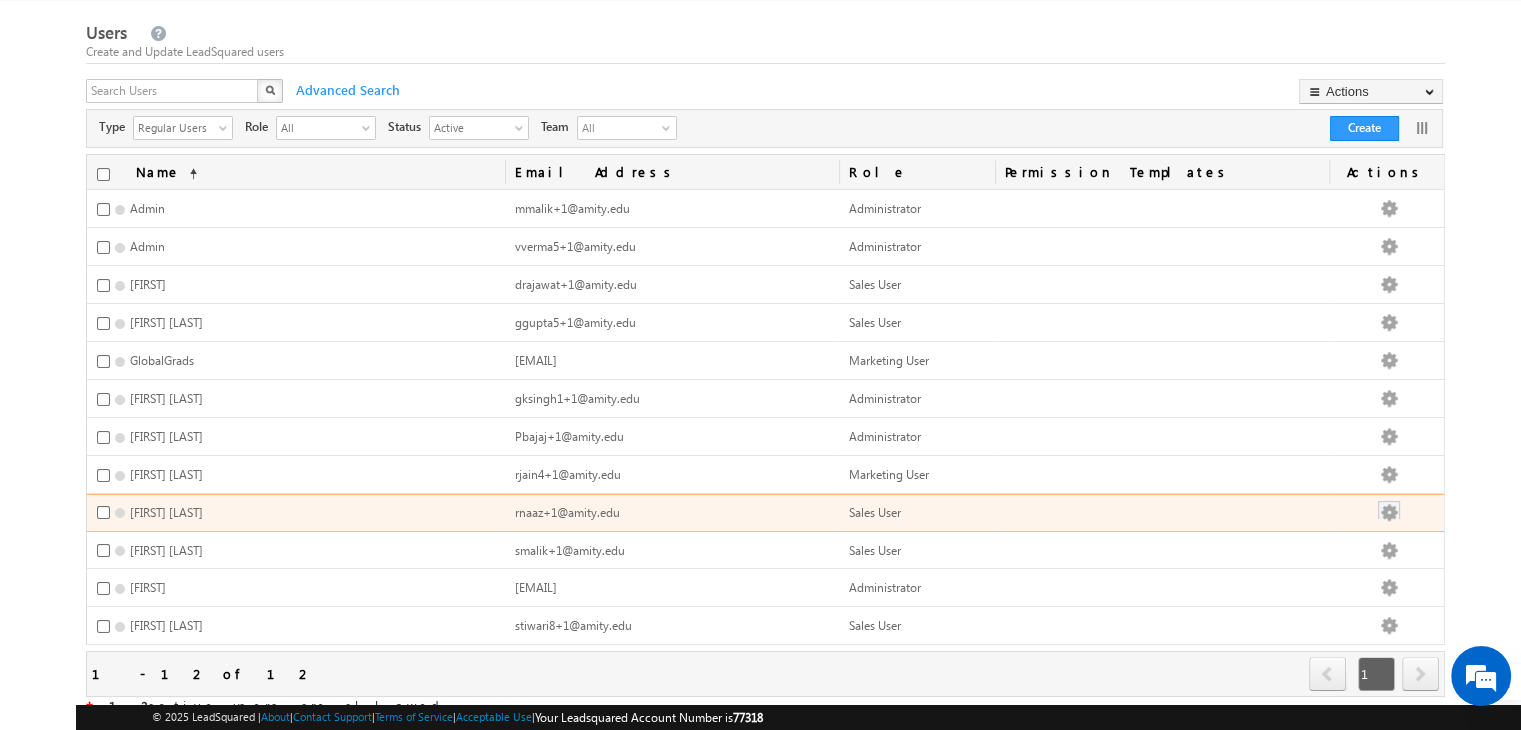 click at bounding box center (1389, 513) 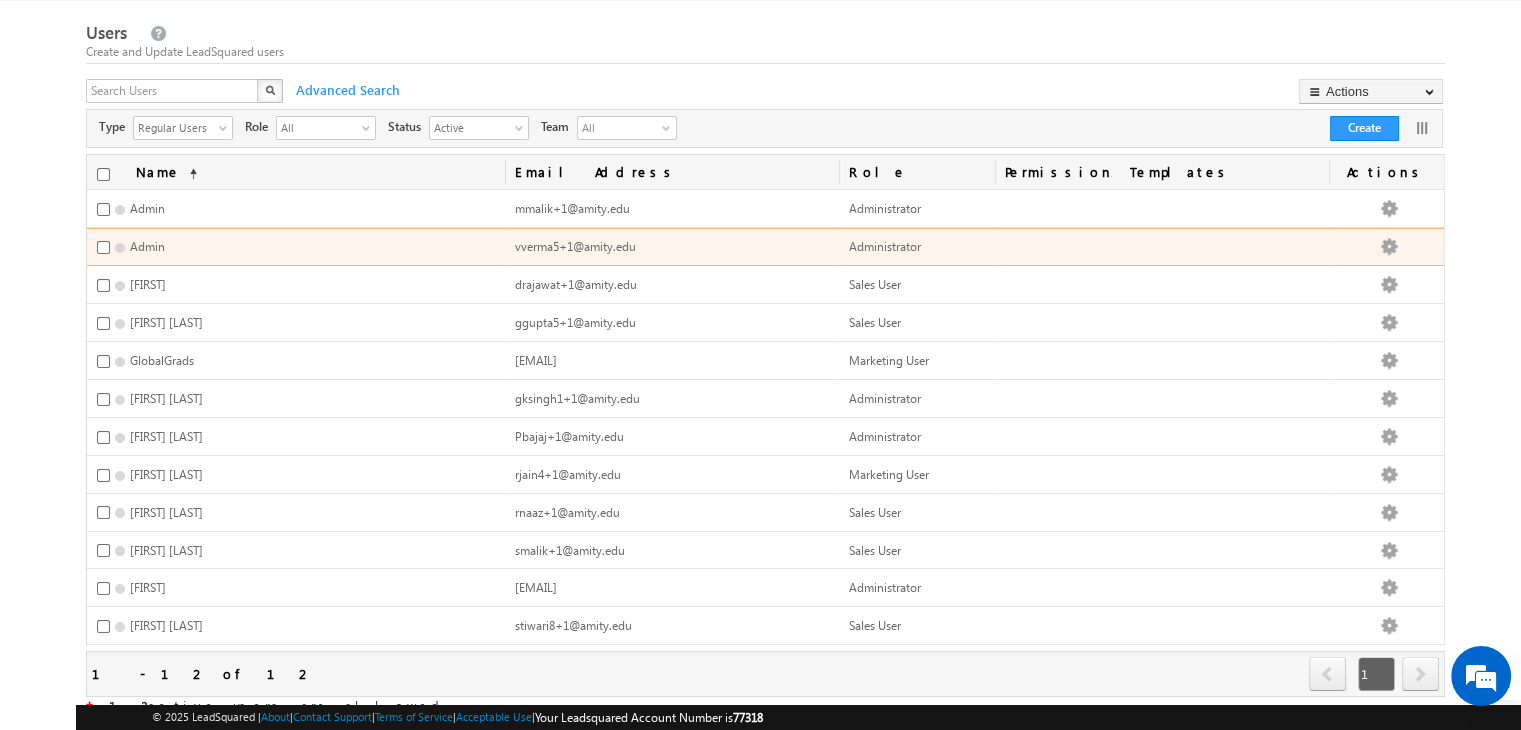 scroll, scrollTop: 0, scrollLeft: 0, axis: both 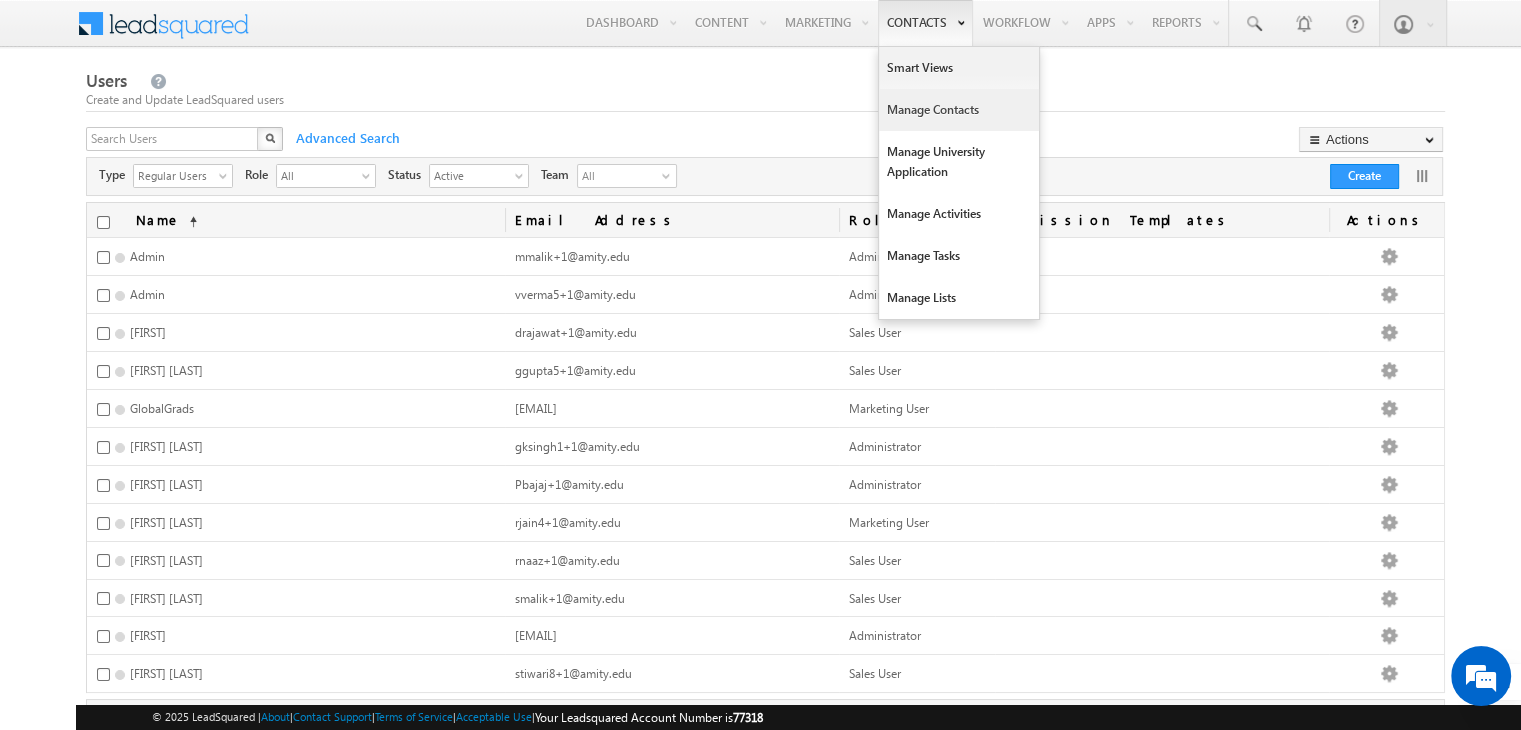 click on "Manage Contacts" at bounding box center (959, 110) 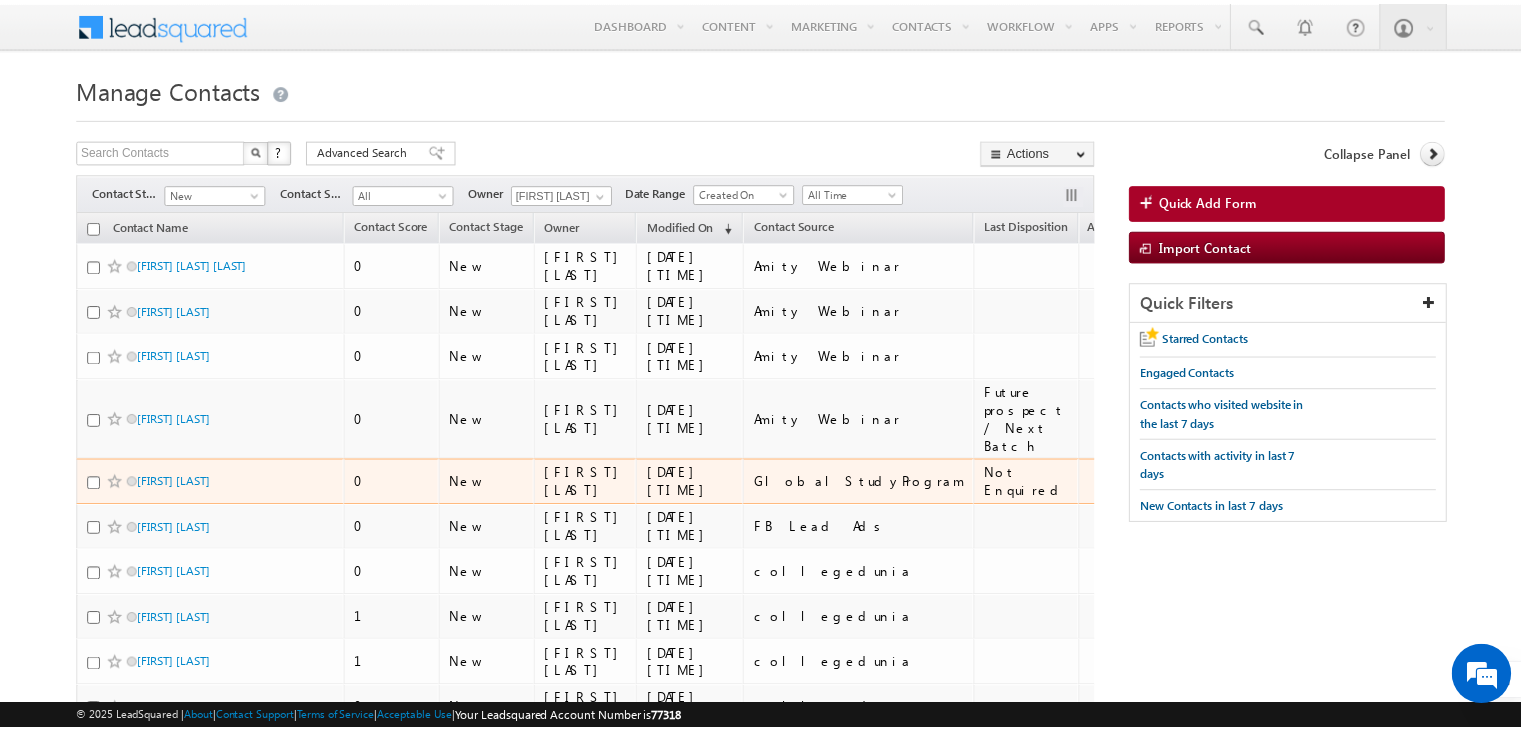 scroll, scrollTop: 40, scrollLeft: 0, axis: vertical 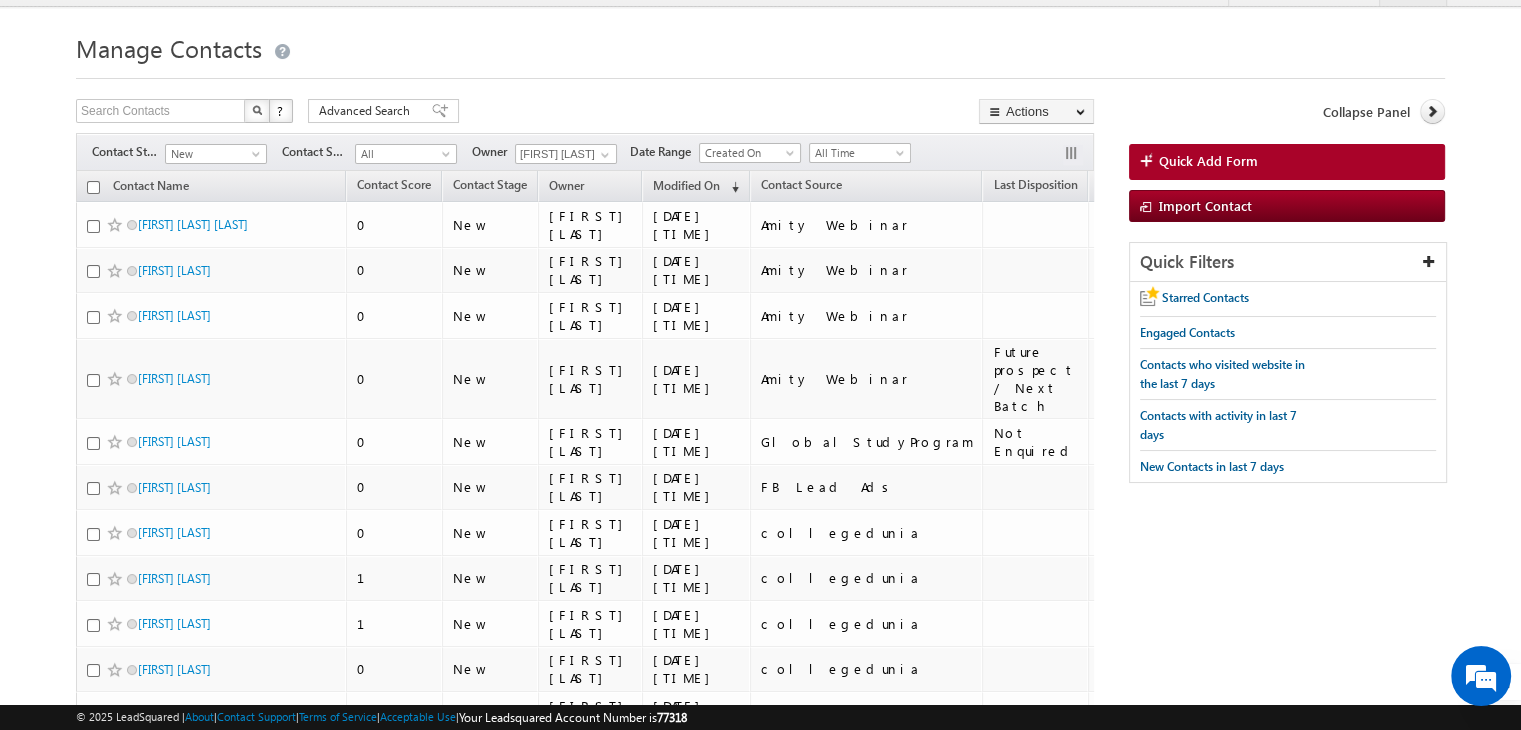 click on "Search Contacts X ?   40 results found
Advanced Search
Advanced Search
Advanced search results
Actions Export Contacts Reset all Filters
Actions Export Contacts Bulk Update Send Email Add to List Add Activity Add Opportunity Change Owner Delete" at bounding box center [585, 113] 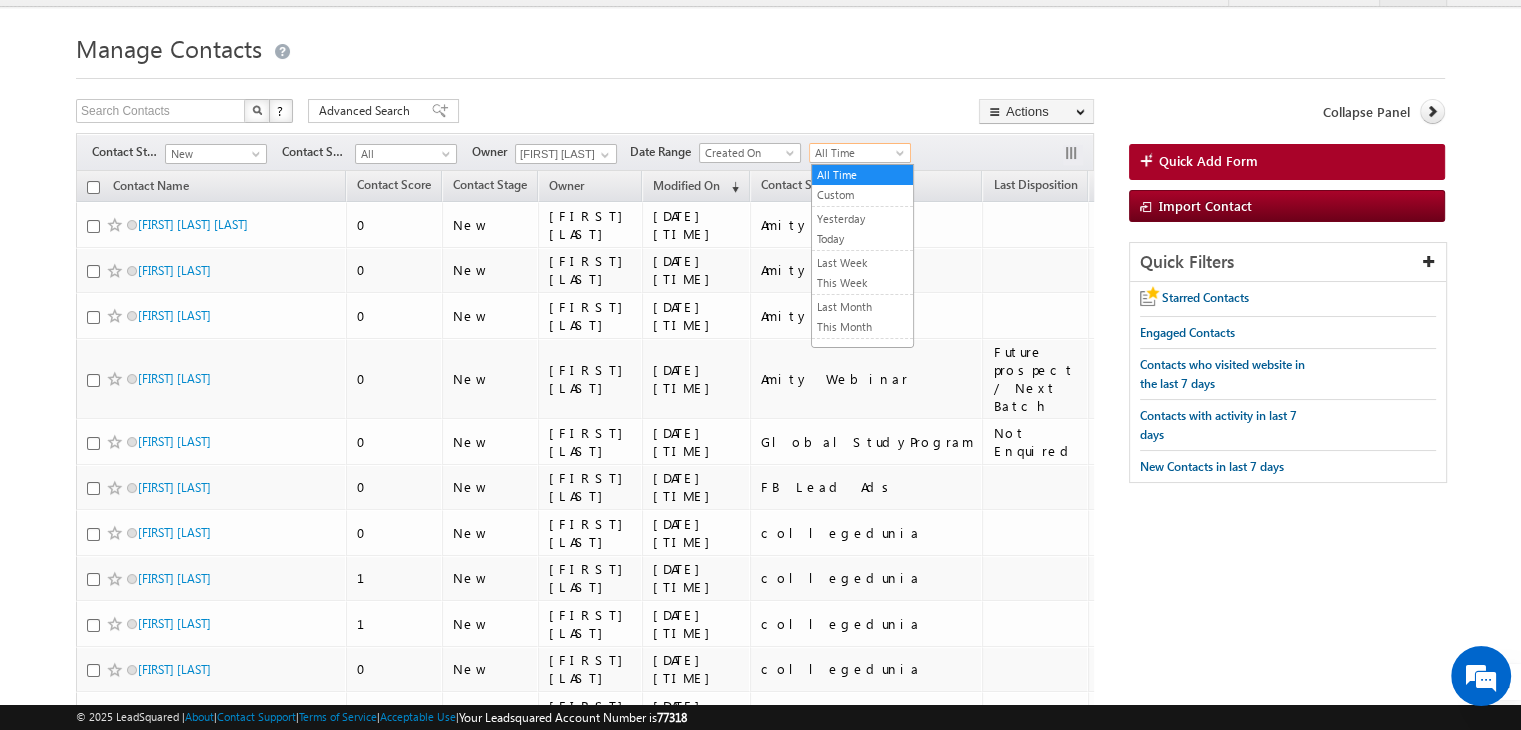 click on "All Time" at bounding box center (857, 153) 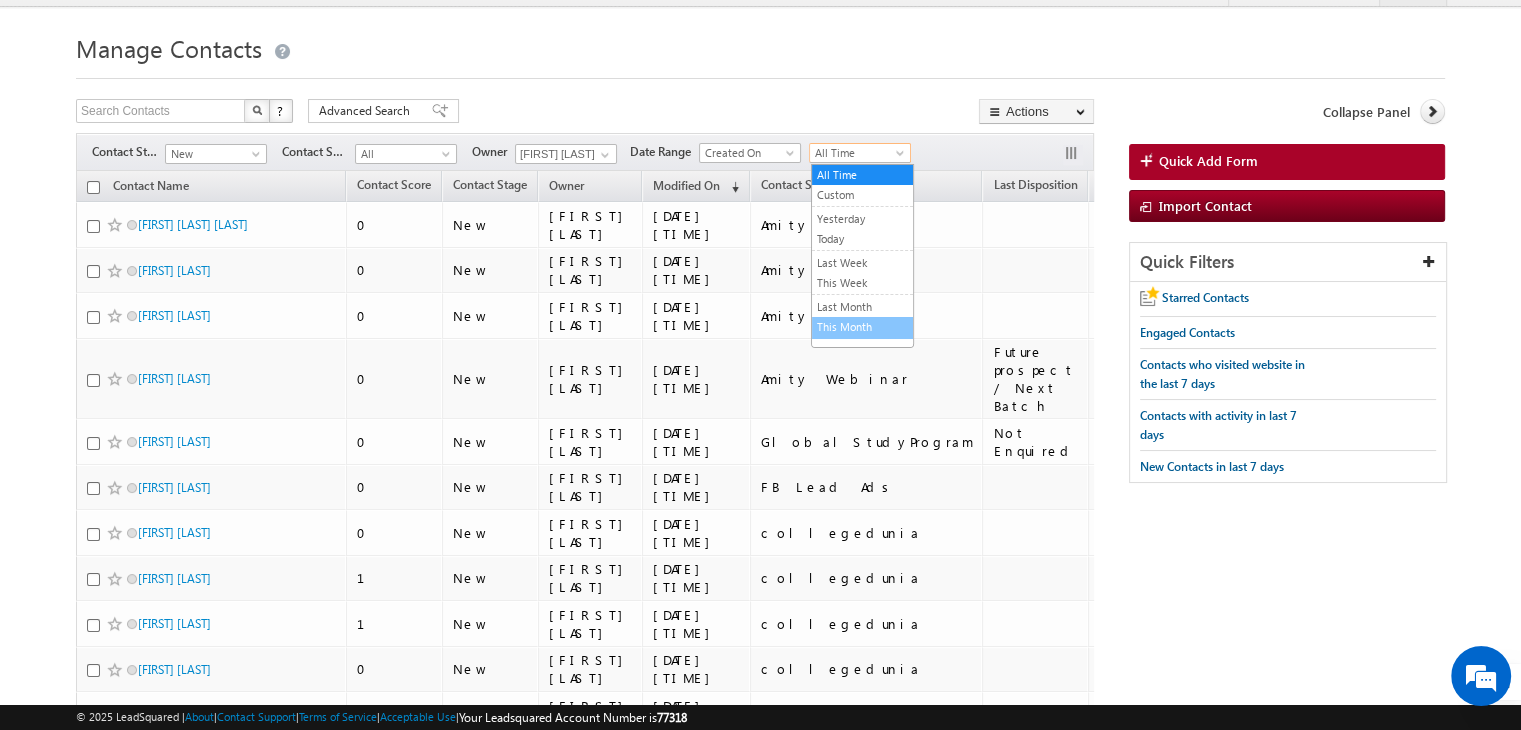 click on "This Month" at bounding box center (862, 327) 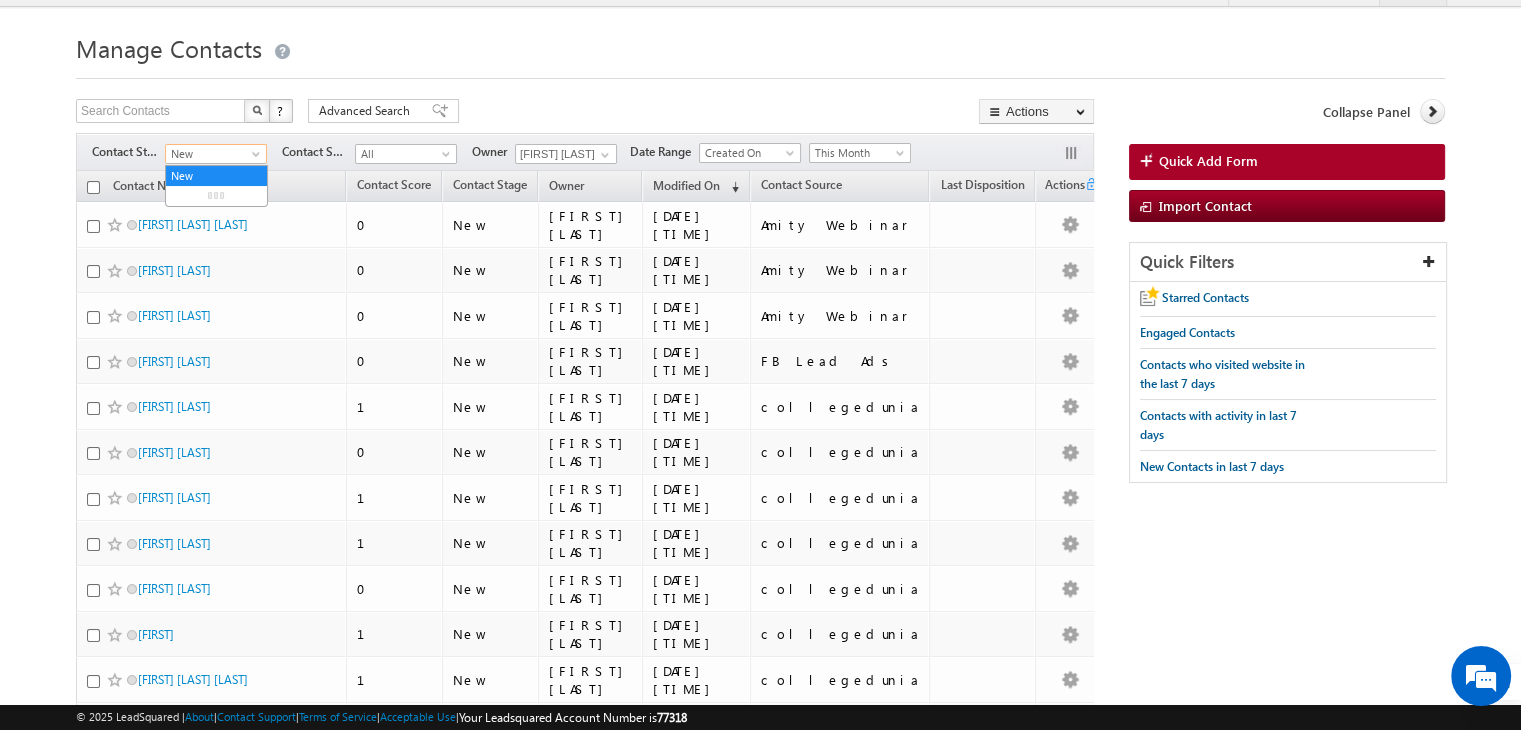 click on "New" at bounding box center [213, 154] 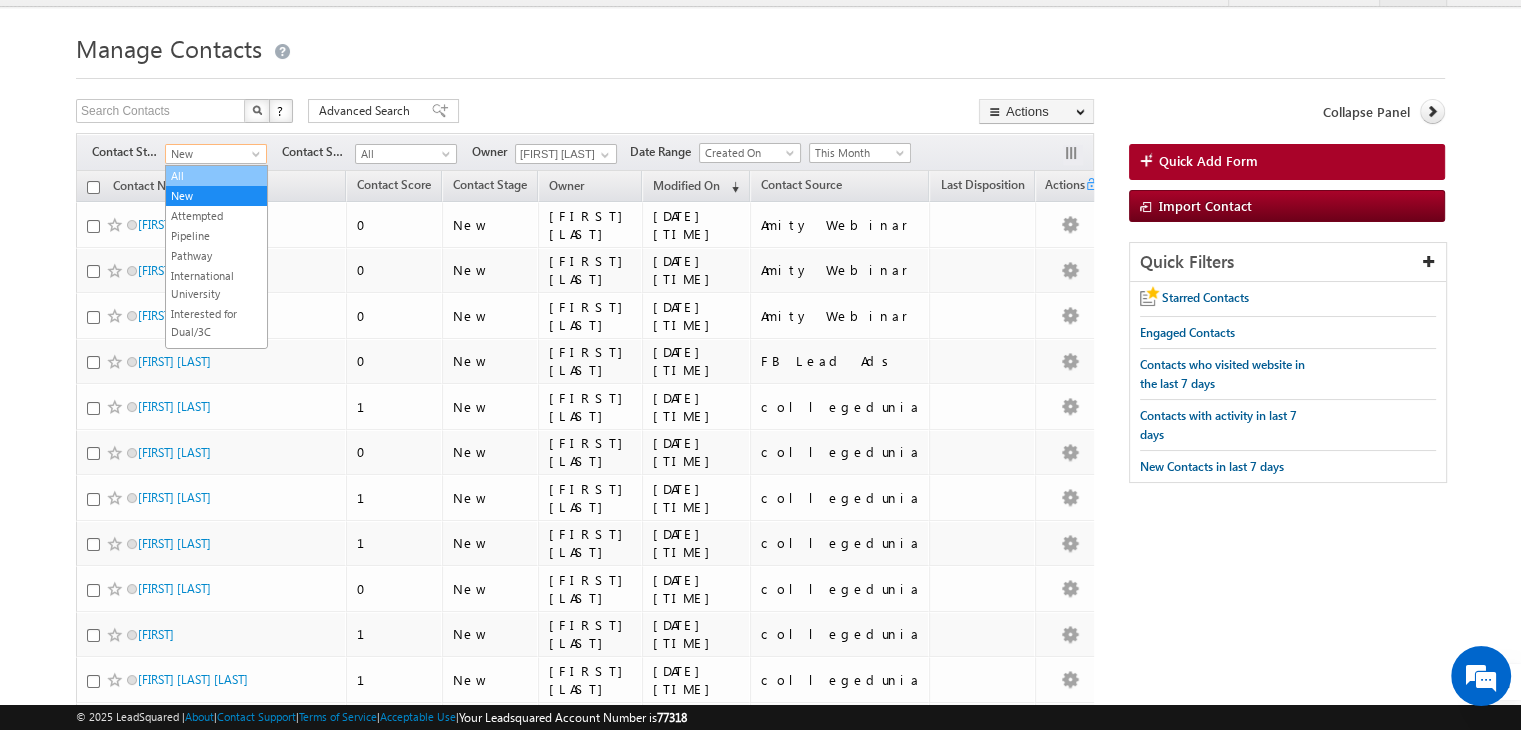 click on "All" at bounding box center (216, 176) 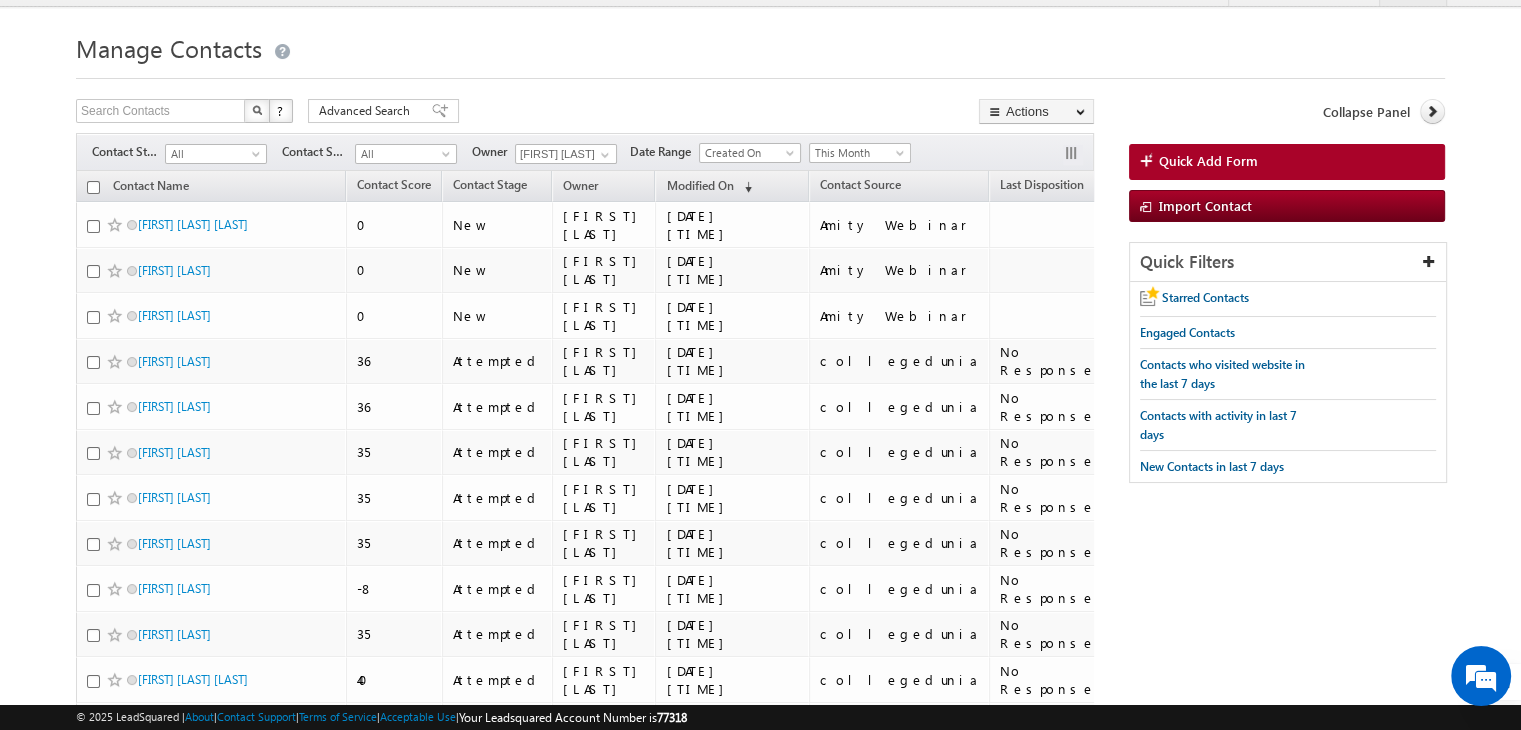 click on "Filters
Contact Stage
All New Attempted Pipeline Pathway International University Interested for Dual/3C Partner stage Registered at University Dropped DNP 9++ All
Contact Source
All All
Owner
Go" at bounding box center [585, 152] 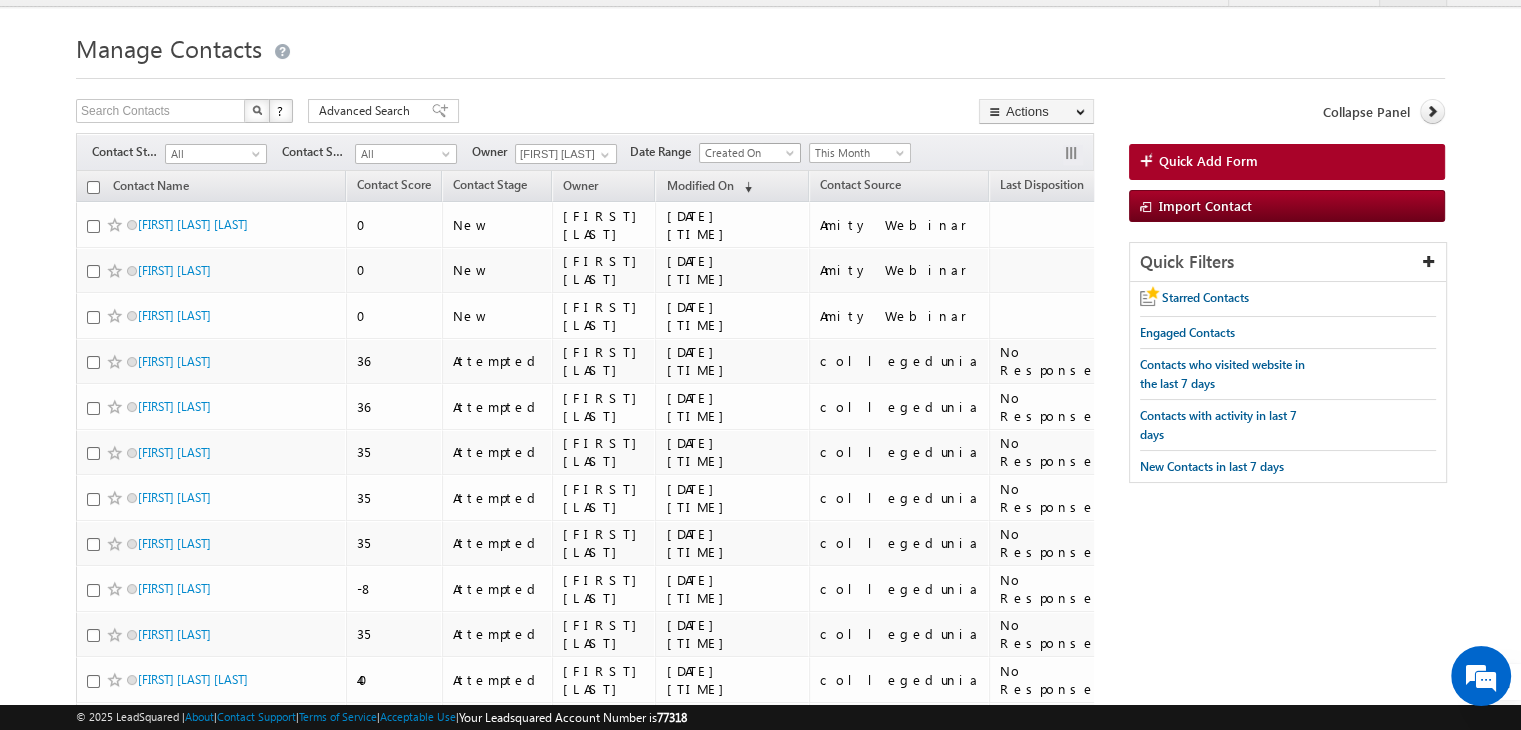 click on "Created On" at bounding box center [747, 153] 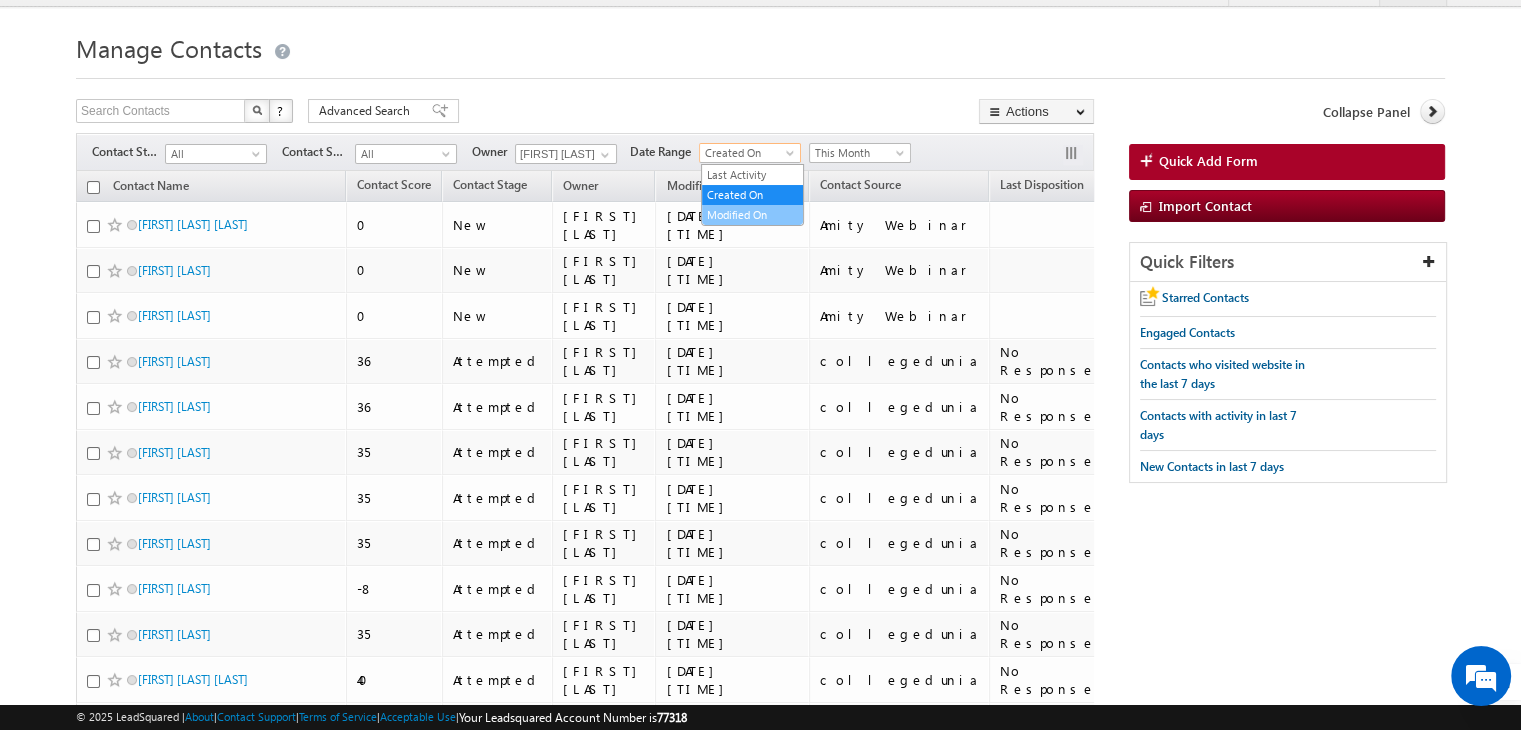 click on "Modified On" at bounding box center [752, 215] 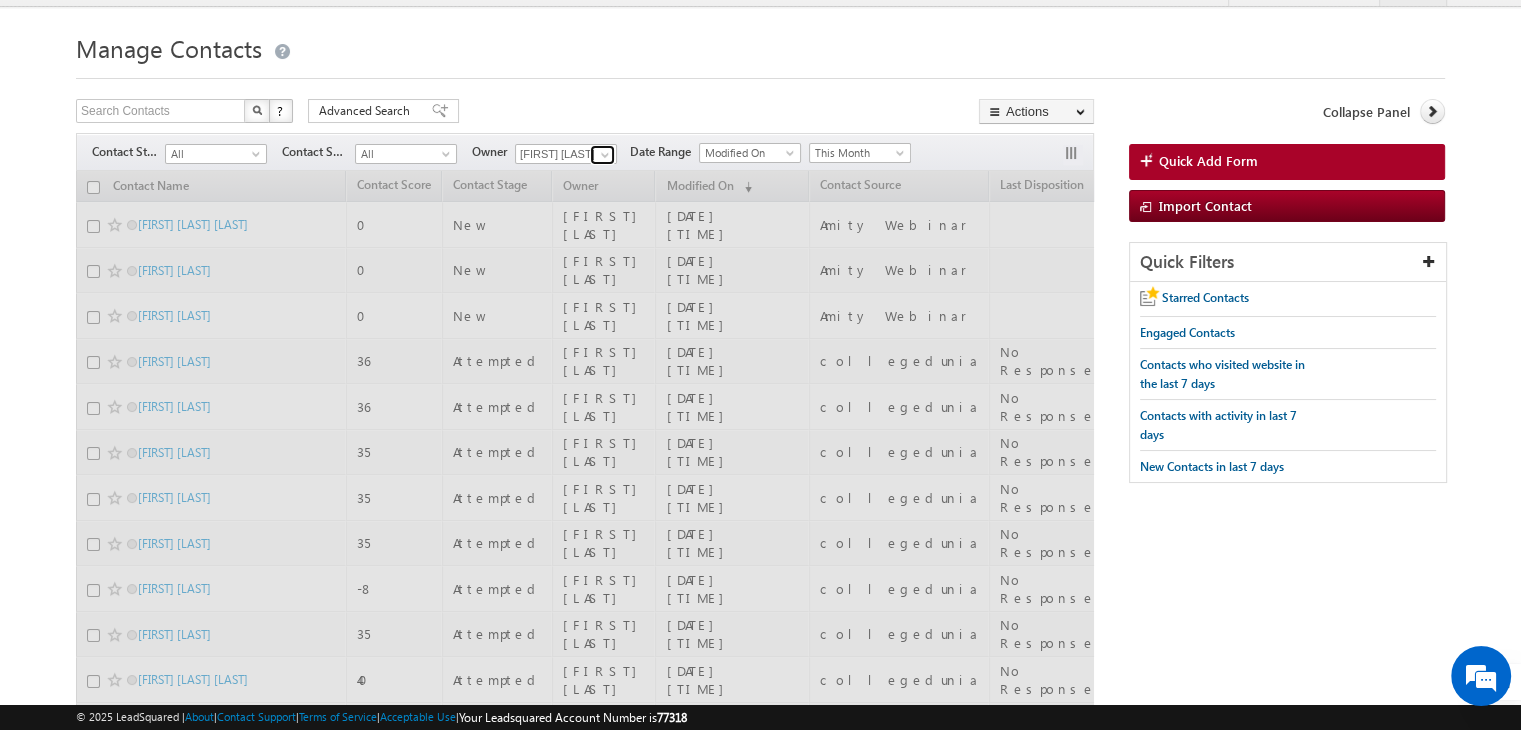 click at bounding box center (605, 155) 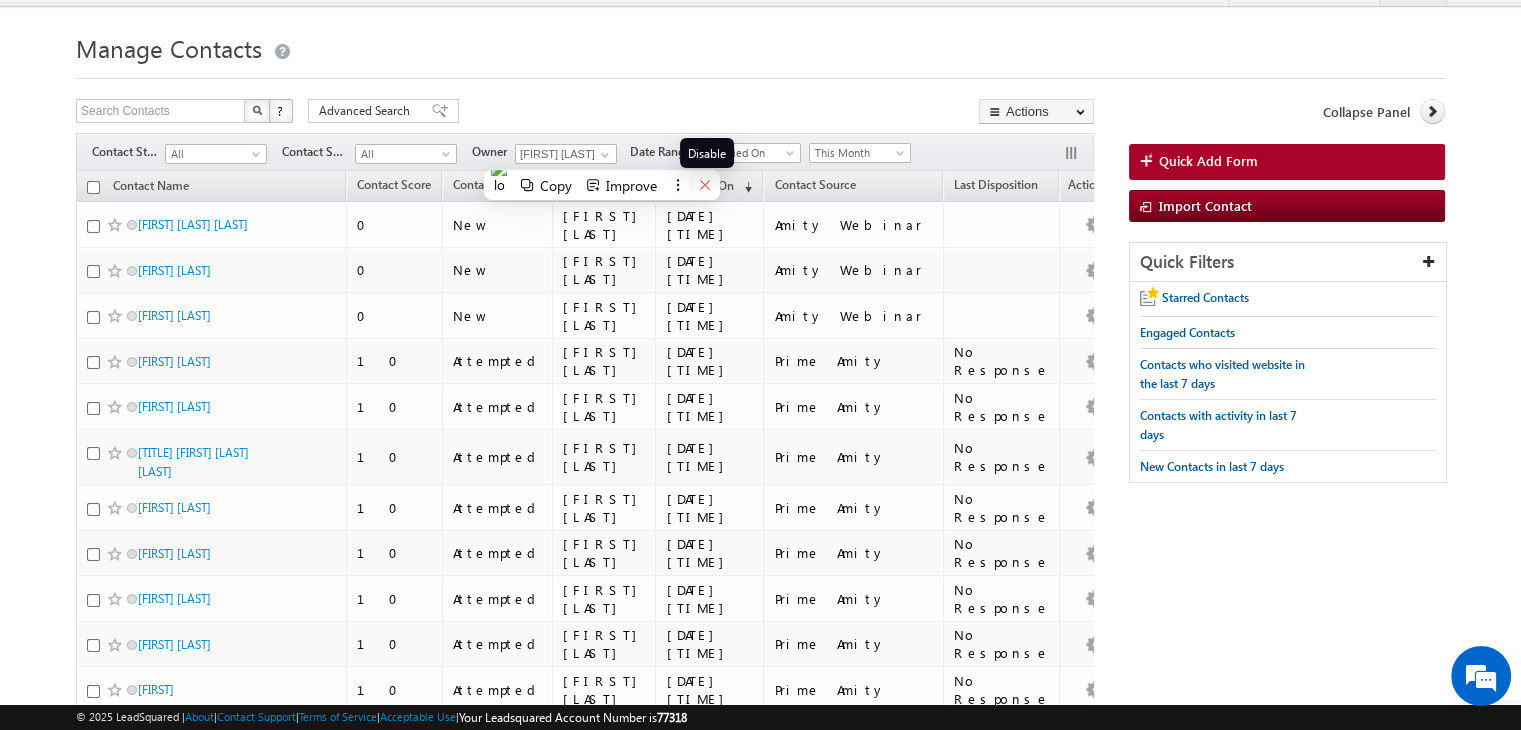 click 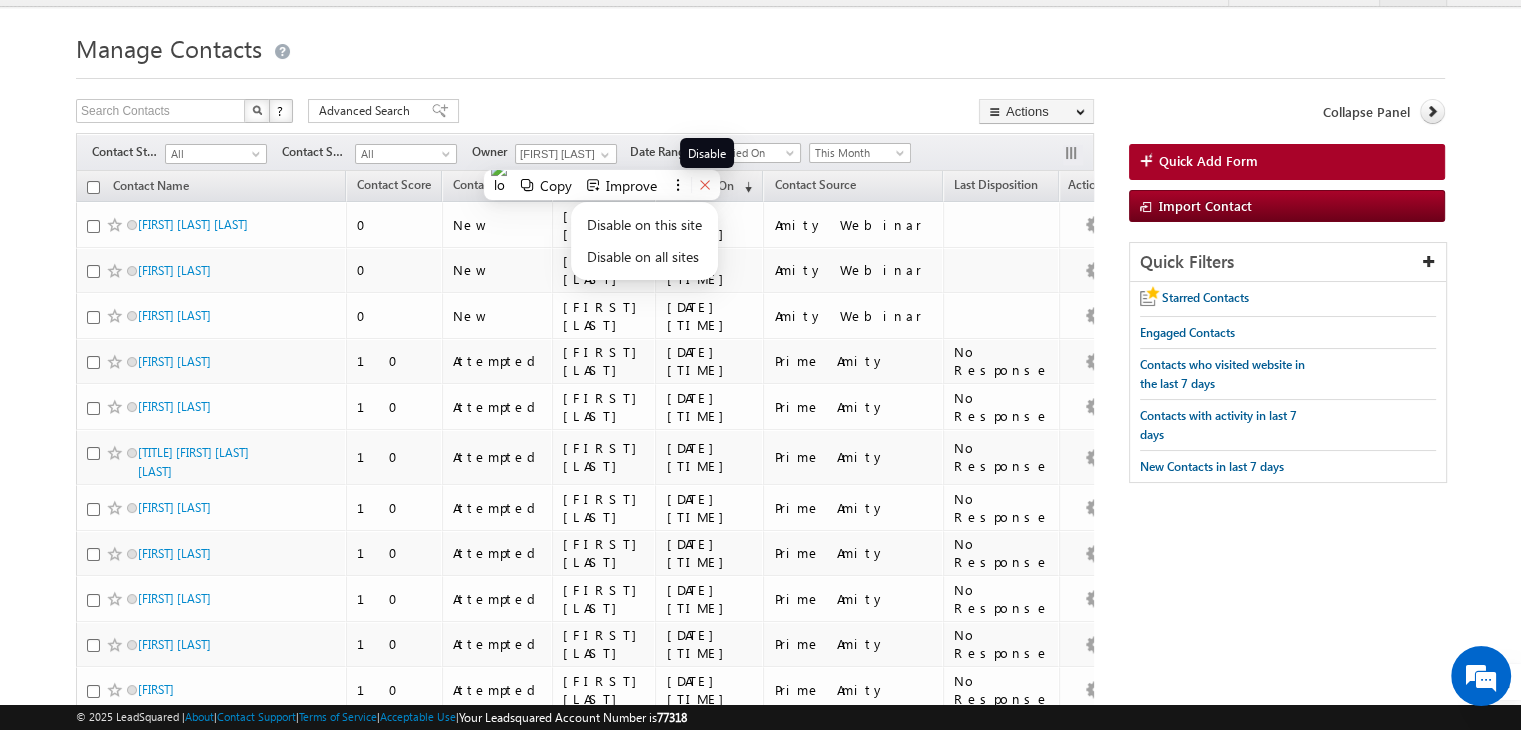 click at bounding box center (705, 185) 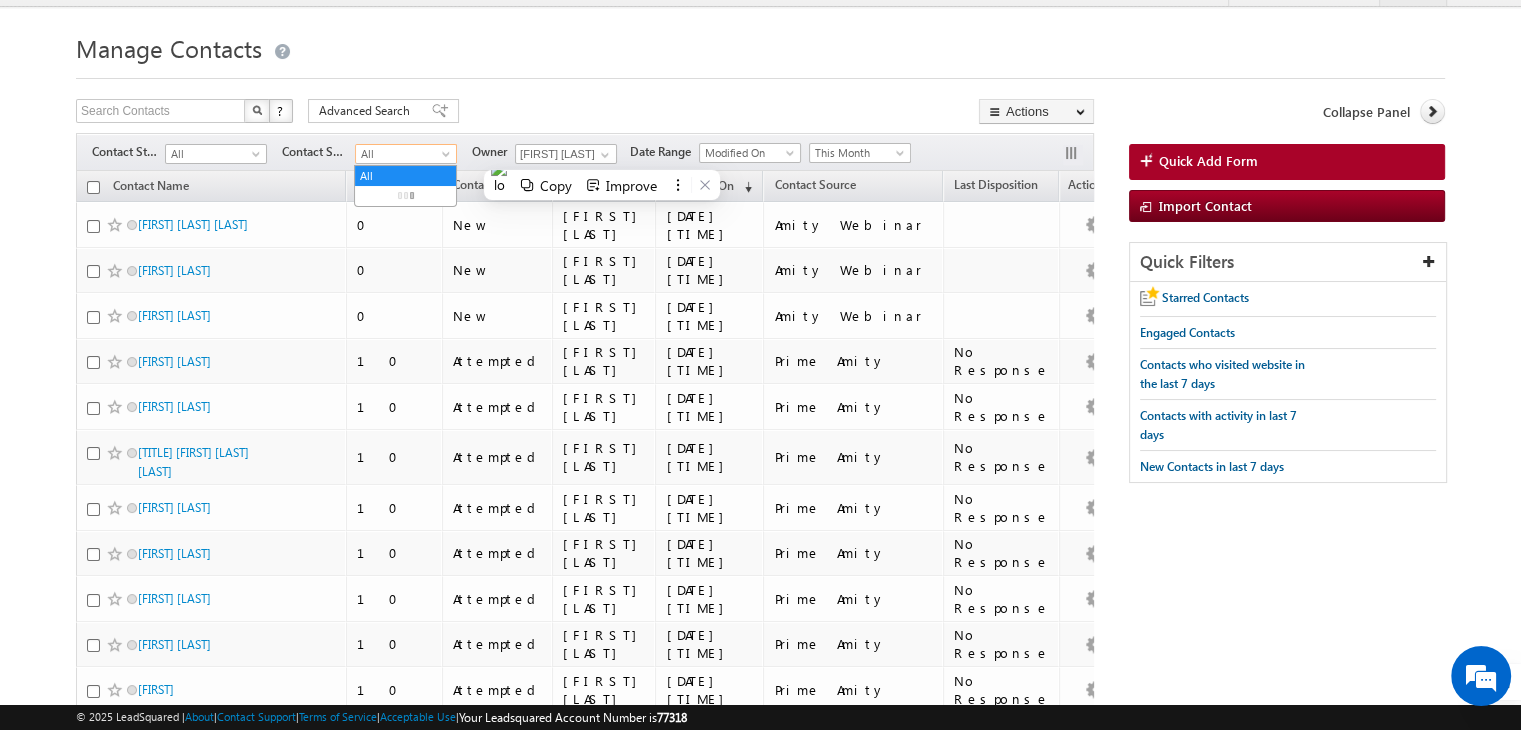 click on "All" at bounding box center [403, 154] 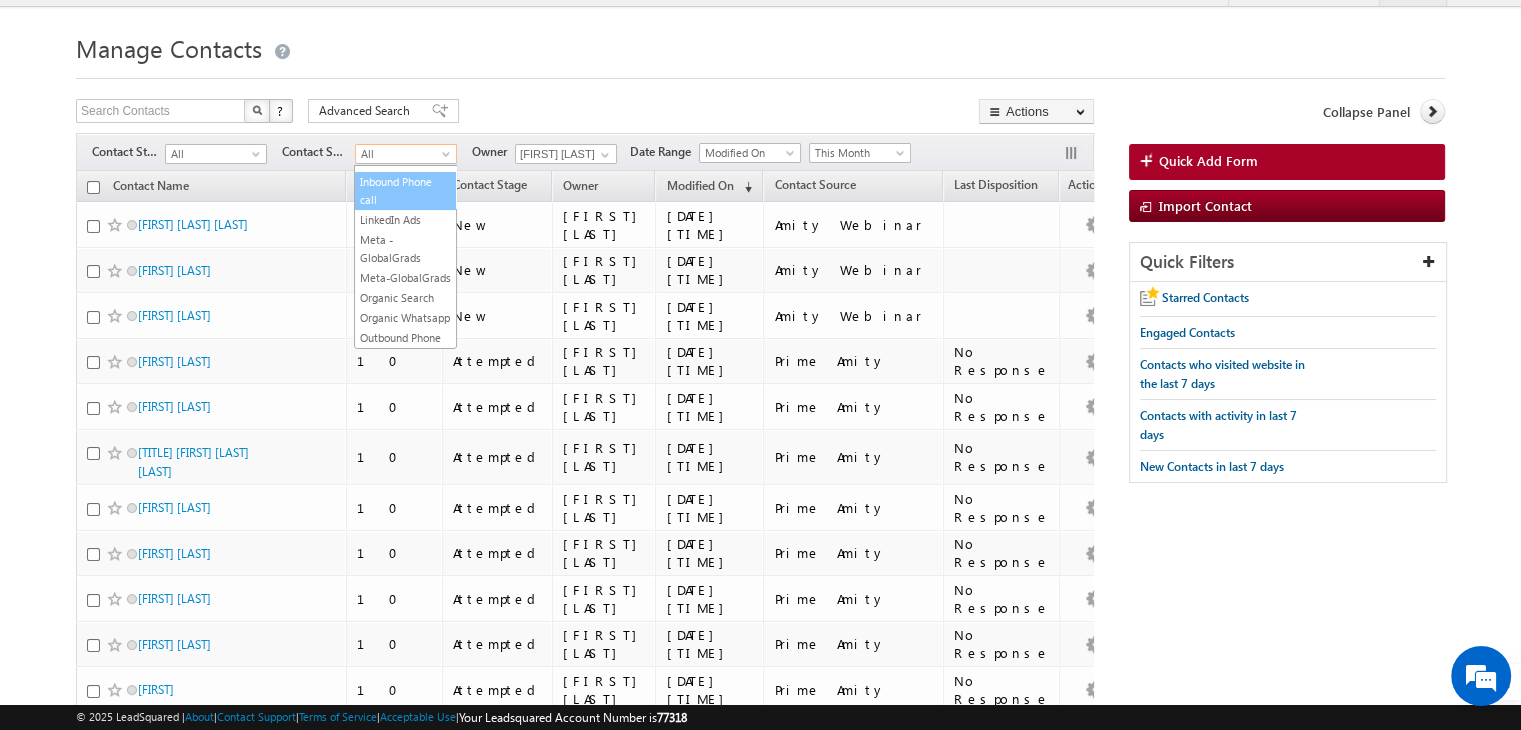 scroll, scrollTop: 0, scrollLeft: 0, axis: both 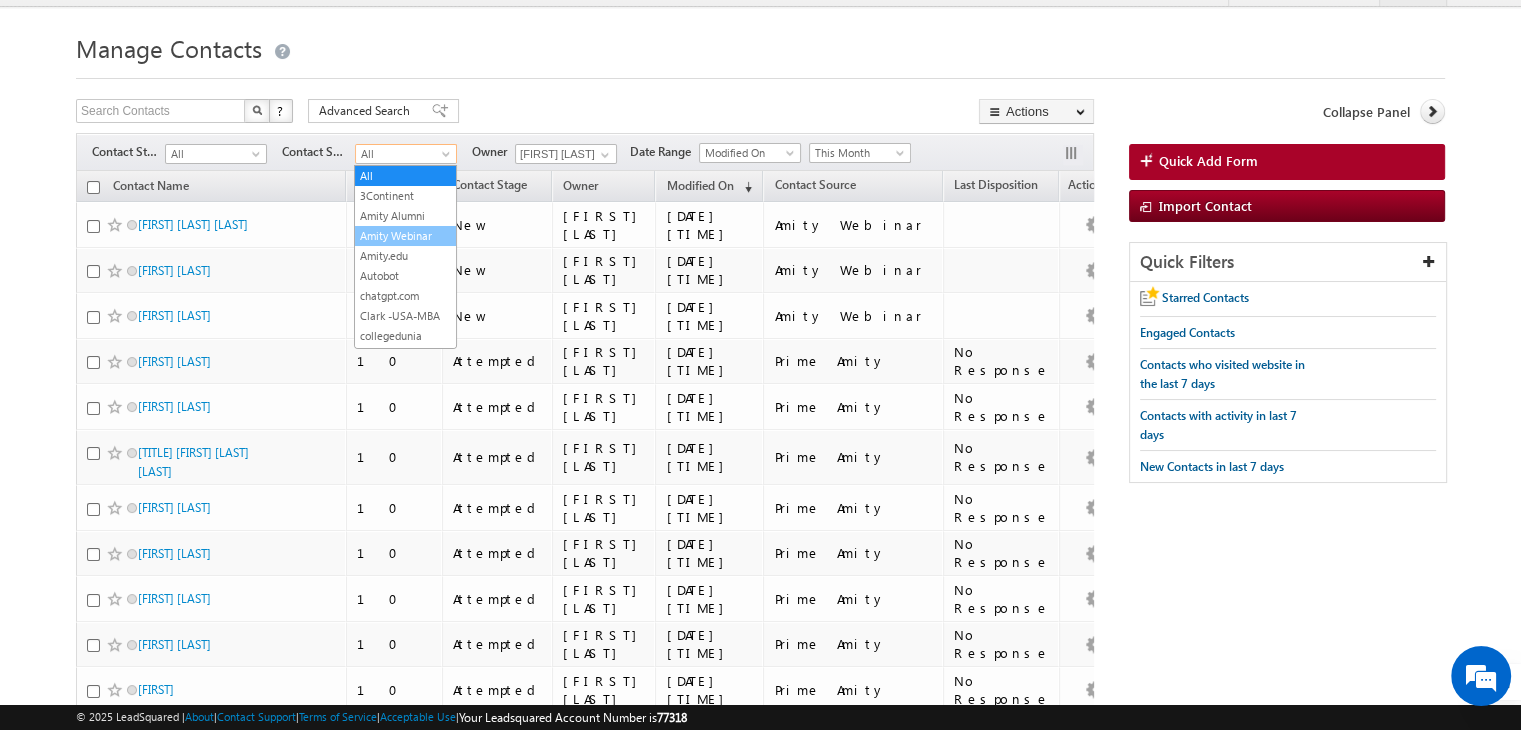 click on "Amity Webinar" at bounding box center (405, 236) 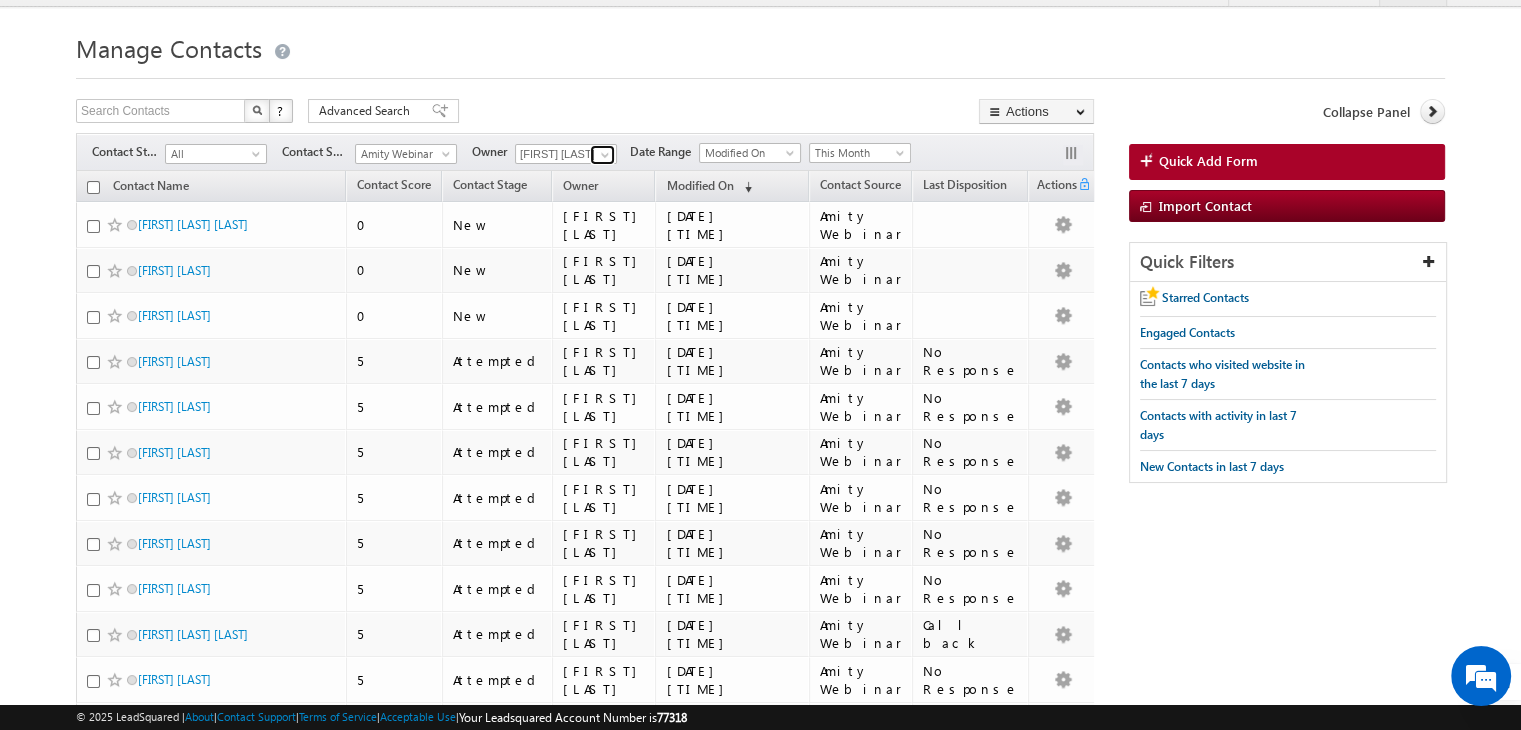 click at bounding box center (605, 155) 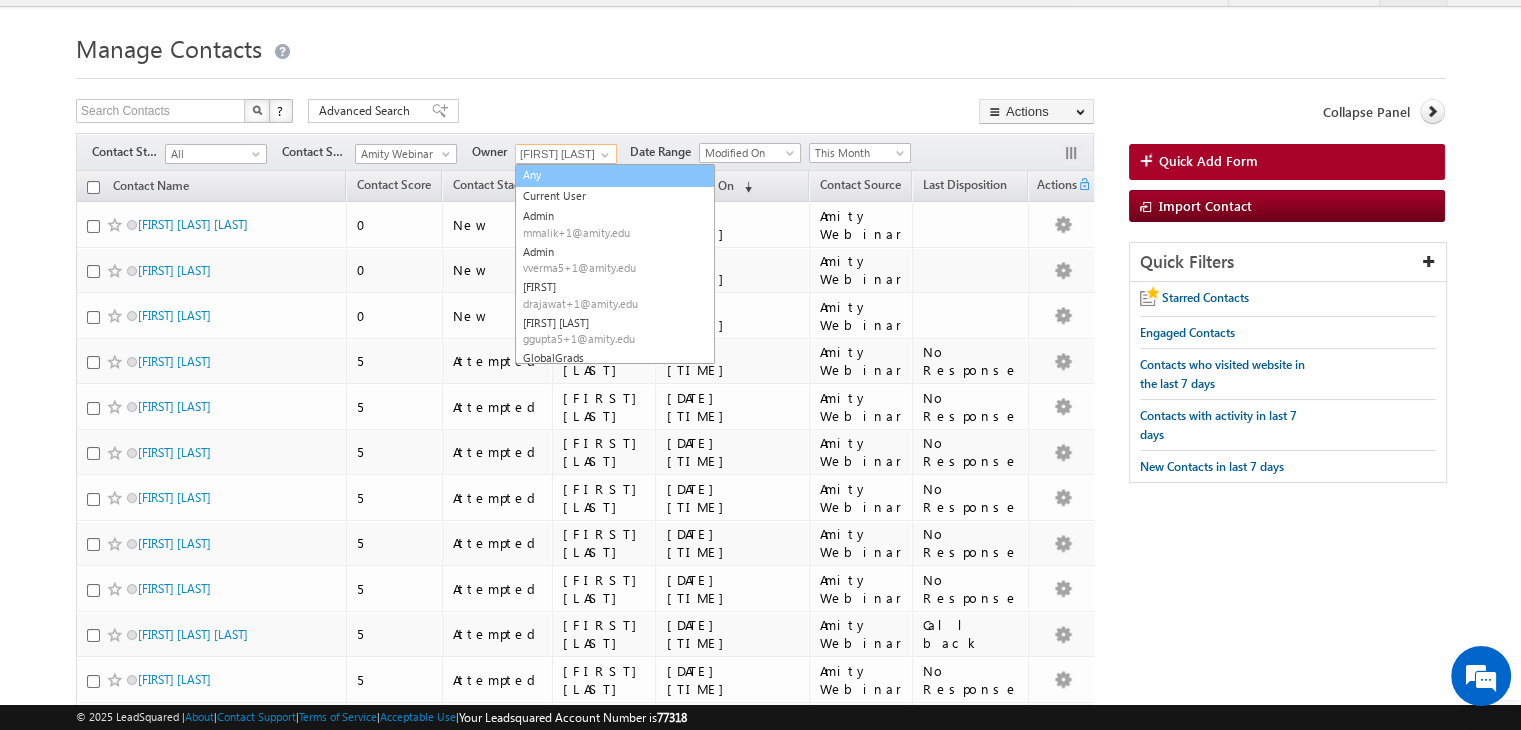 click on "Any" at bounding box center [615, 175] 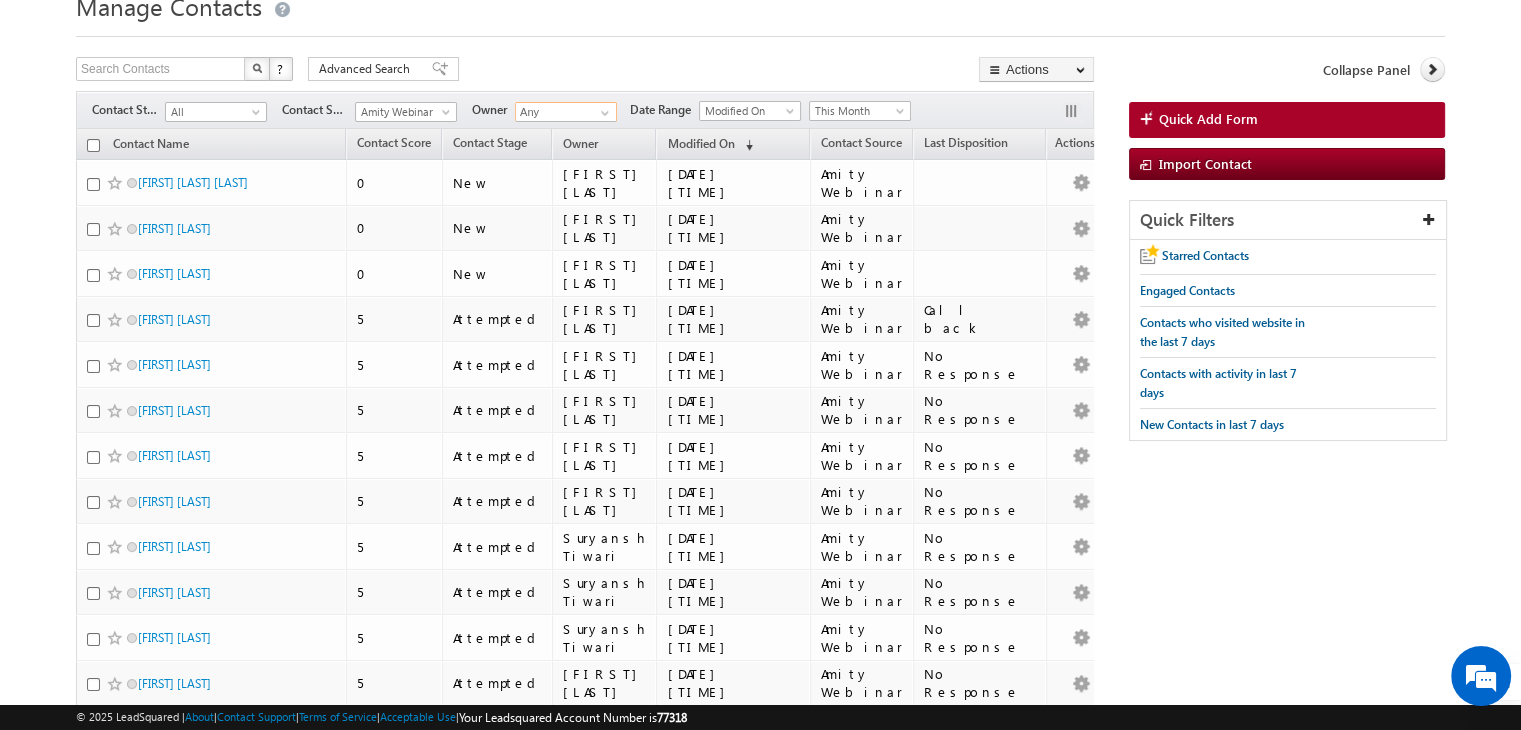scroll, scrollTop: 0, scrollLeft: 0, axis: both 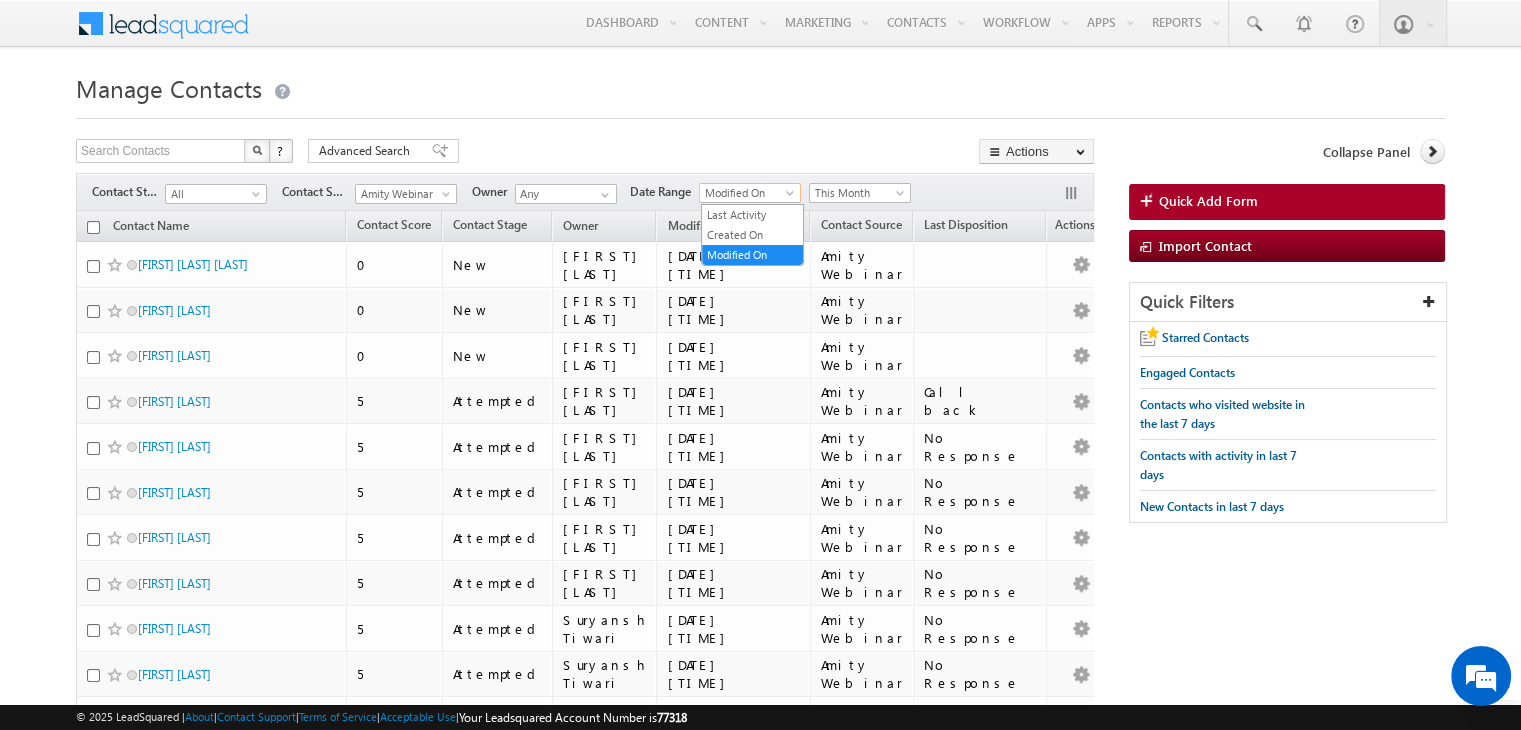 click on "Modified On" at bounding box center (747, 193) 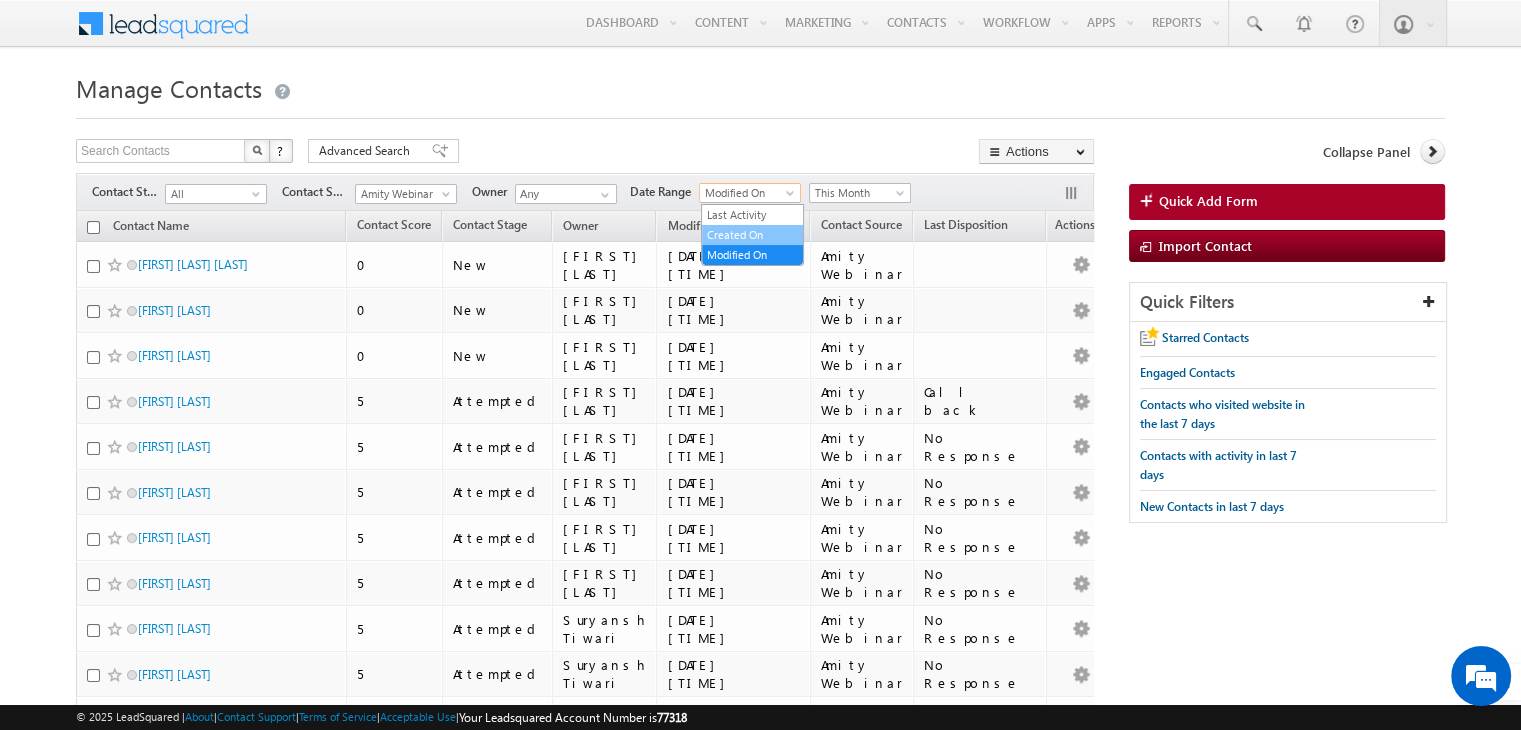 click on "Created On" at bounding box center (752, 235) 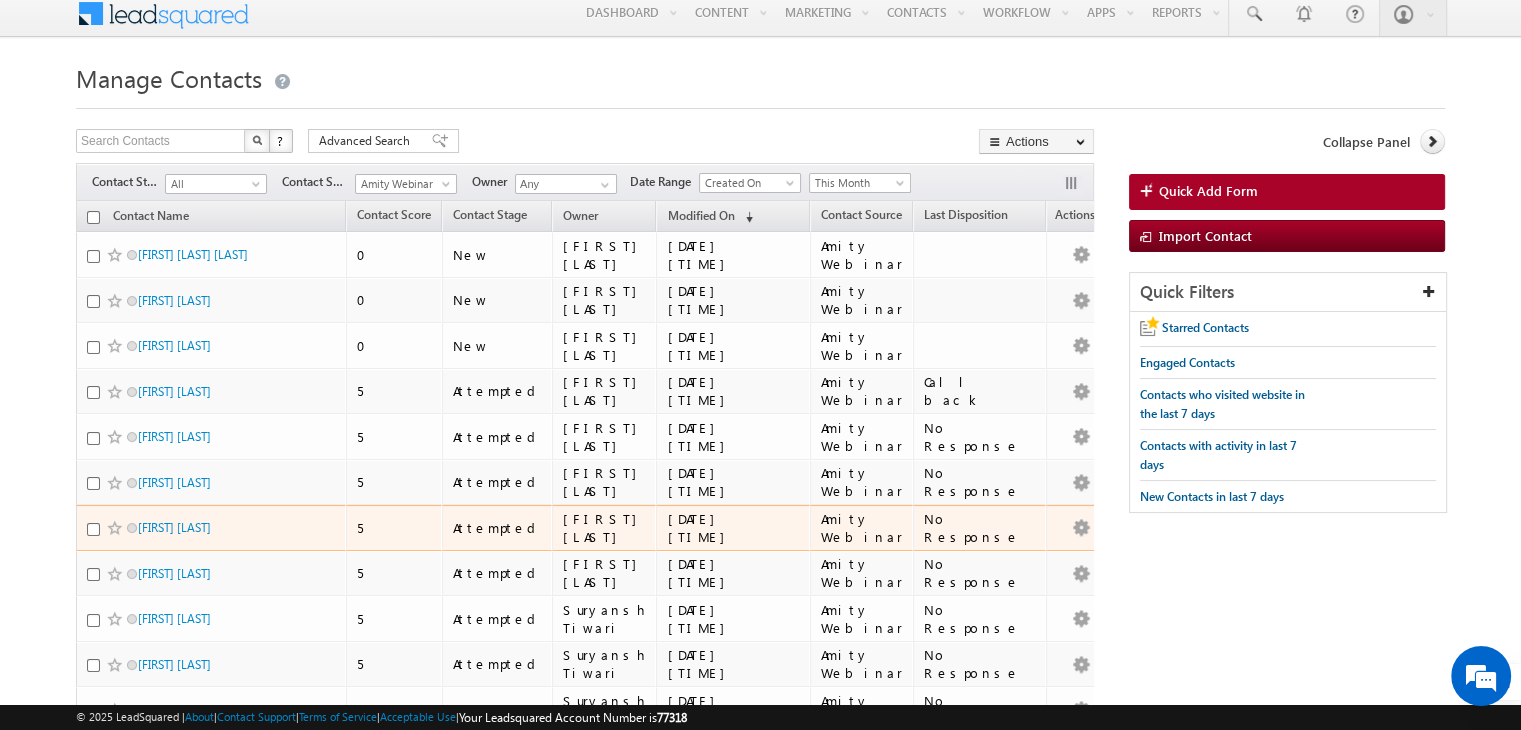 scroll, scrollTop: 0, scrollLeft: 0, axis: both 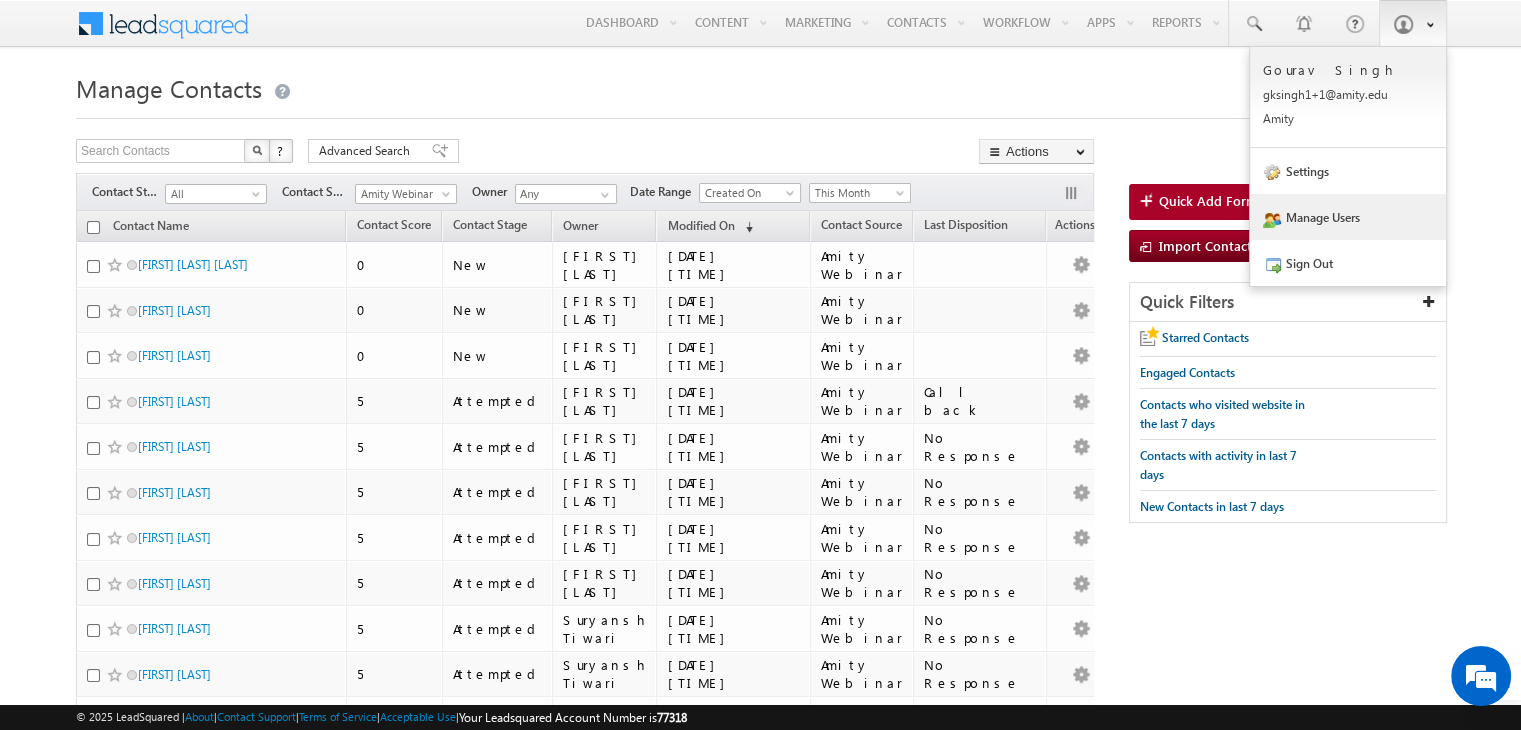 click on "Manage Users" at bounding box center [1348, 217] 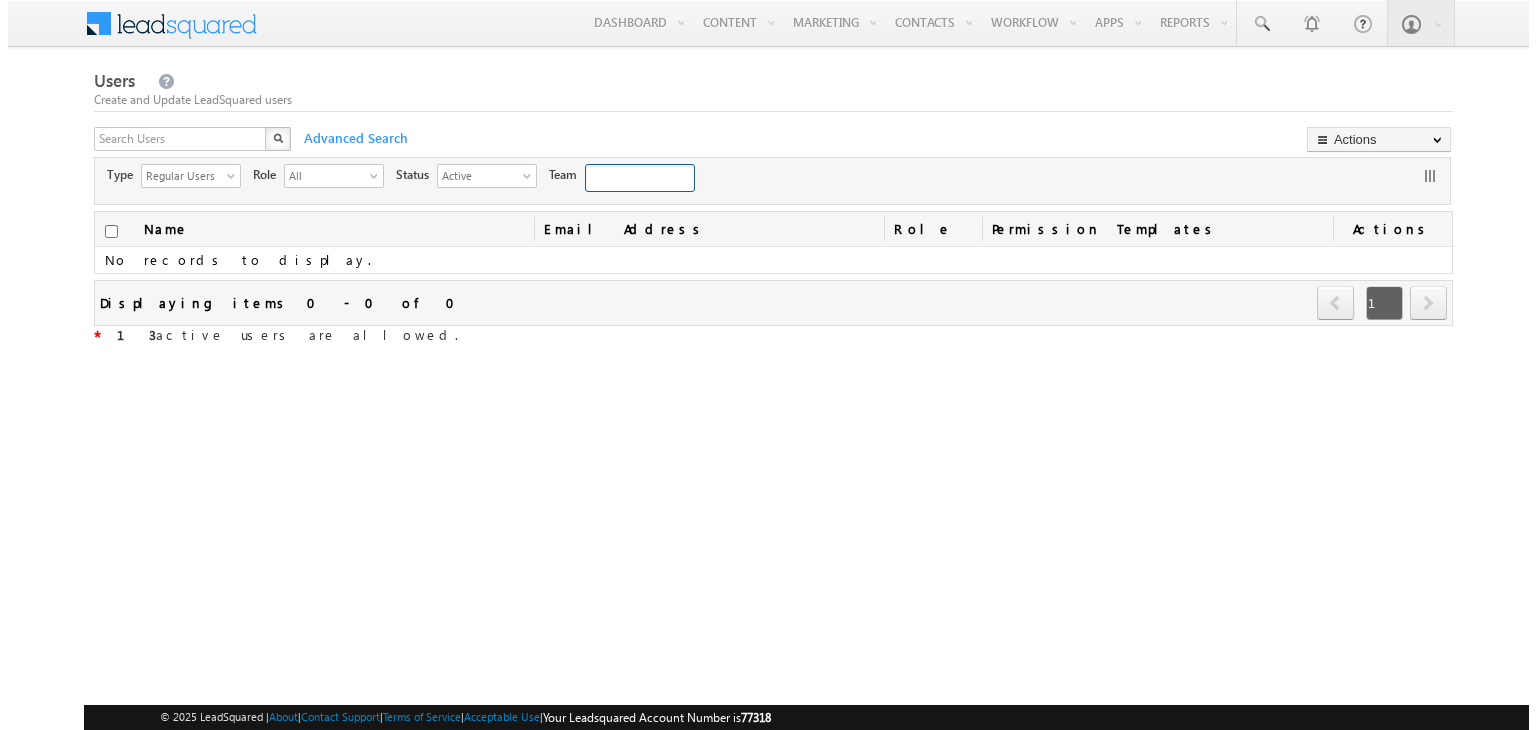 scroll, scrollTop: 0, scrollLeft: 0, axis: both 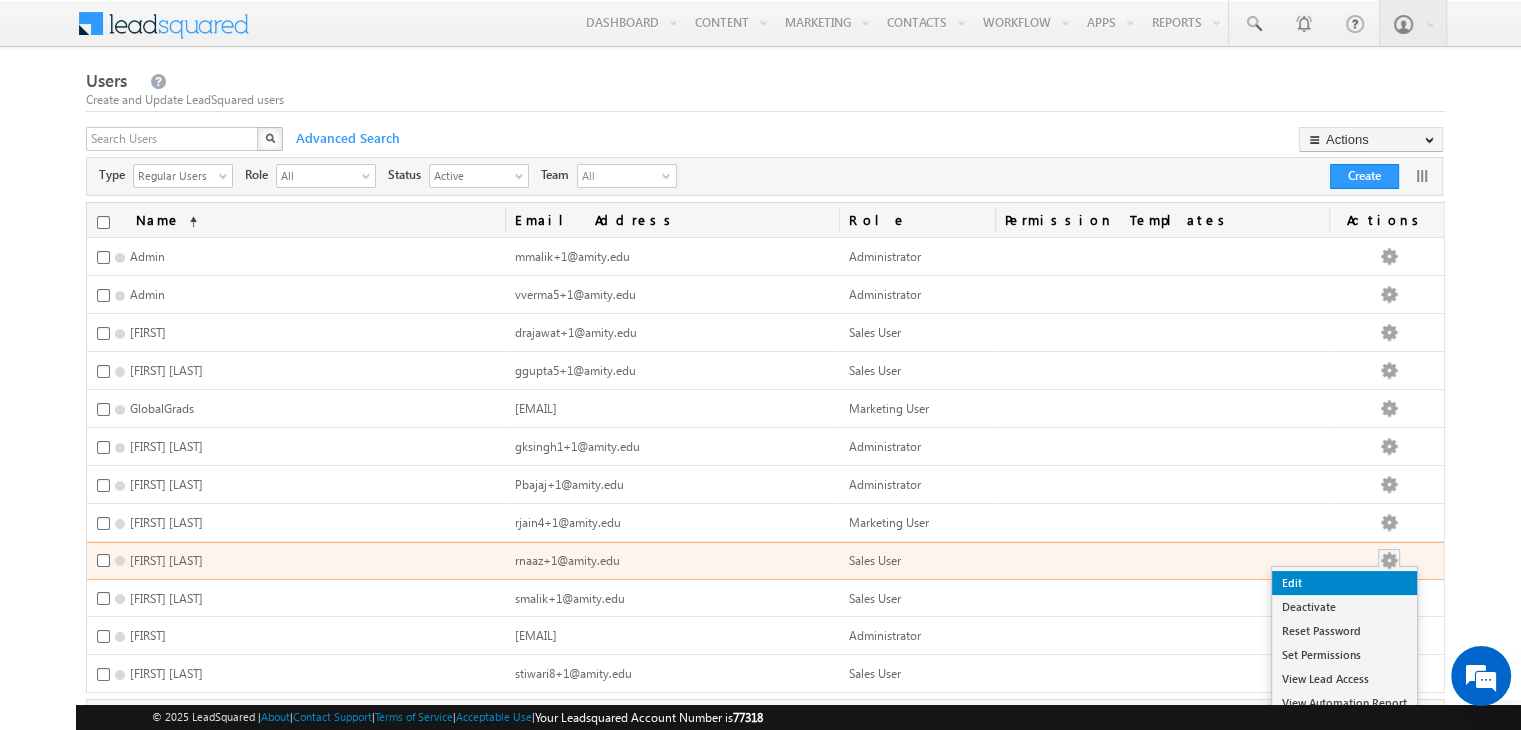 click on "Edit" at bounding box center (1344, 583) 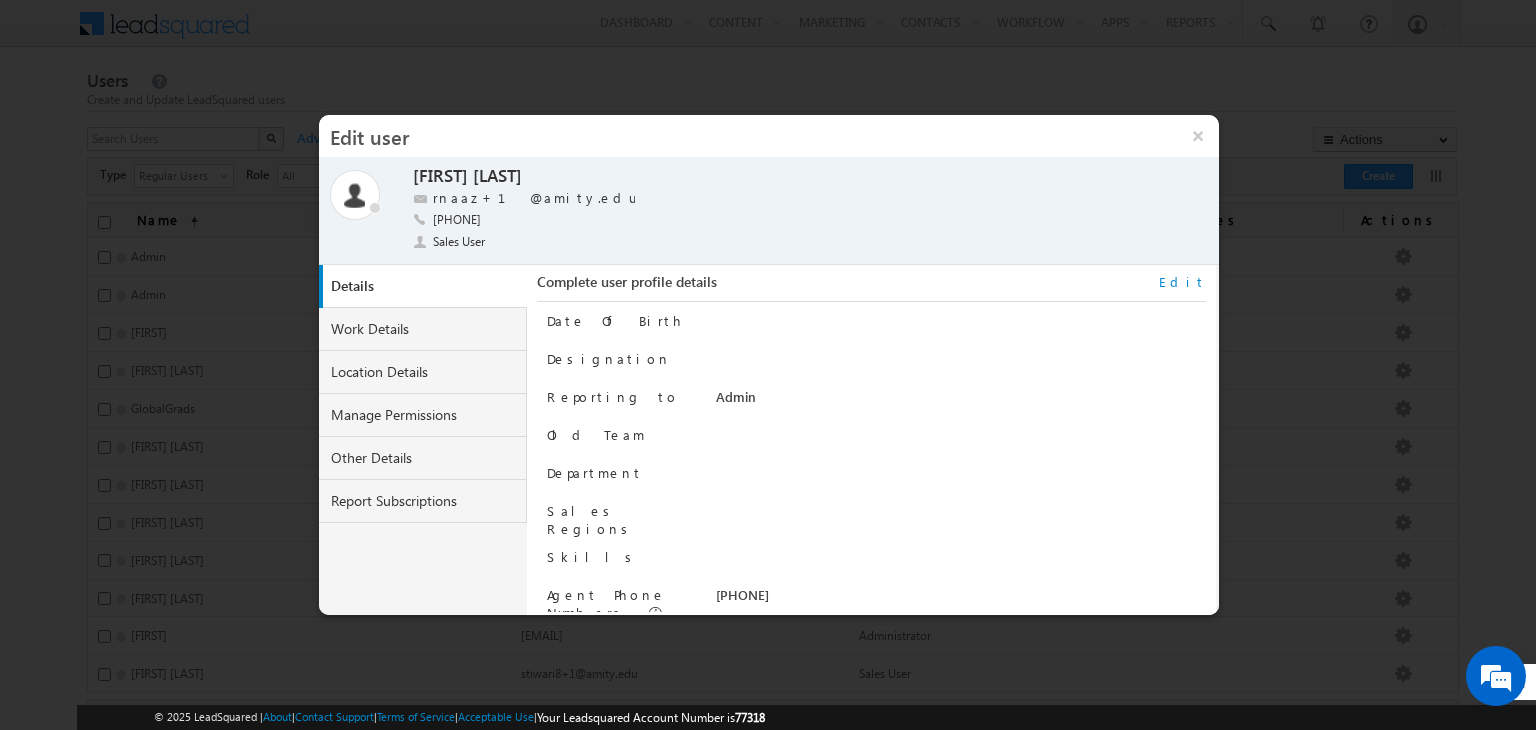 scroll, scrollTop: 0, scrollLeft: 0, axis: both 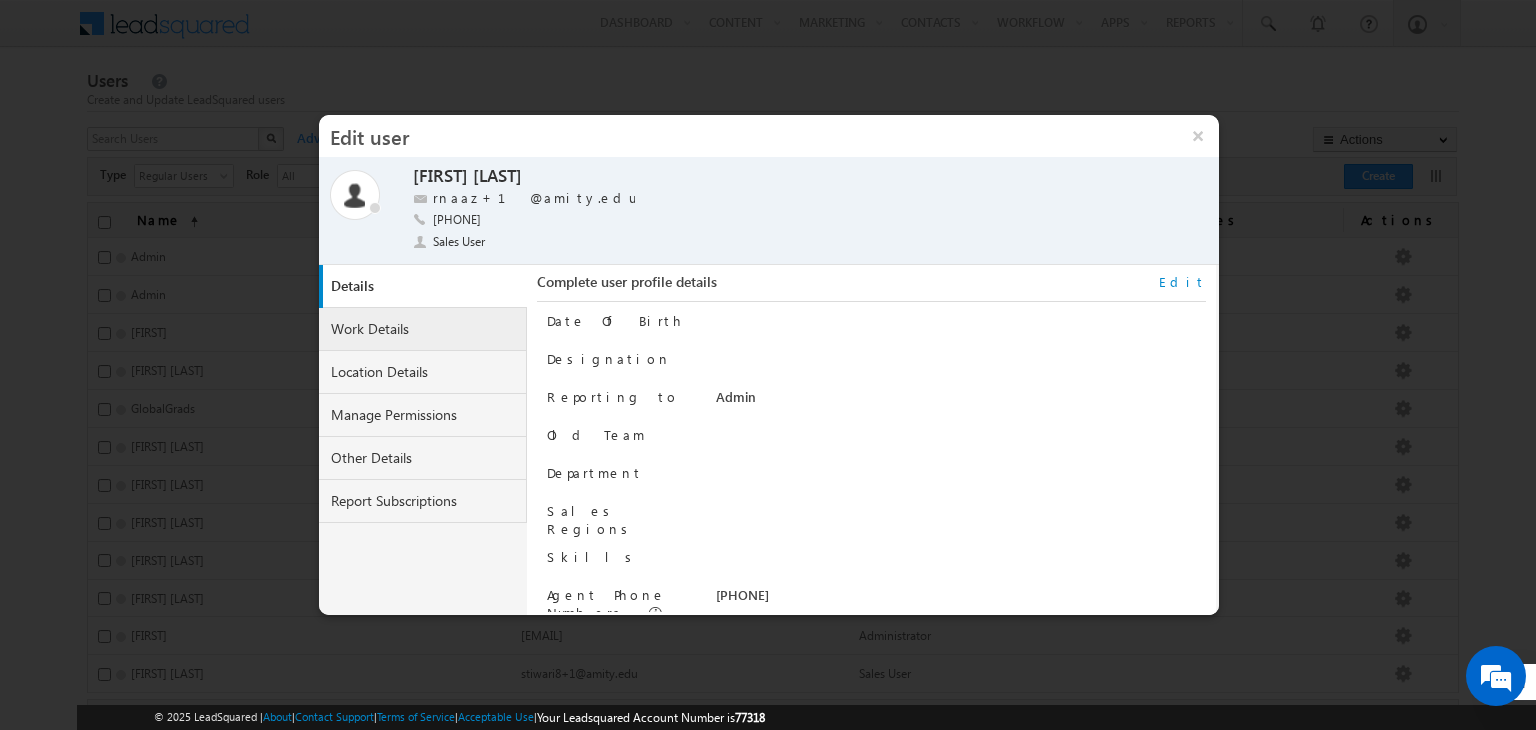 click on "Work Details" at bounding box center [423, 329] 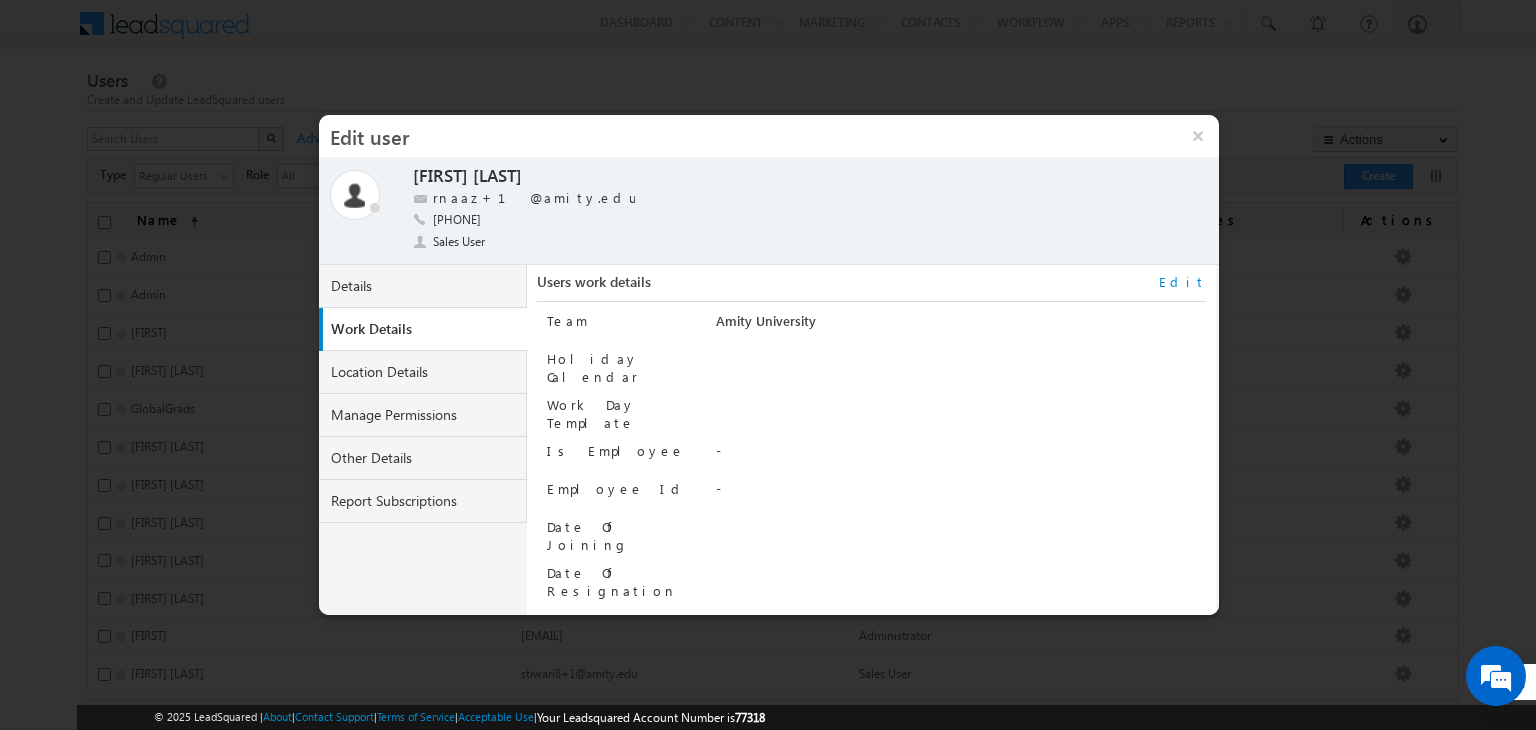 click on "Edit" at bounding box center (1182, 282) 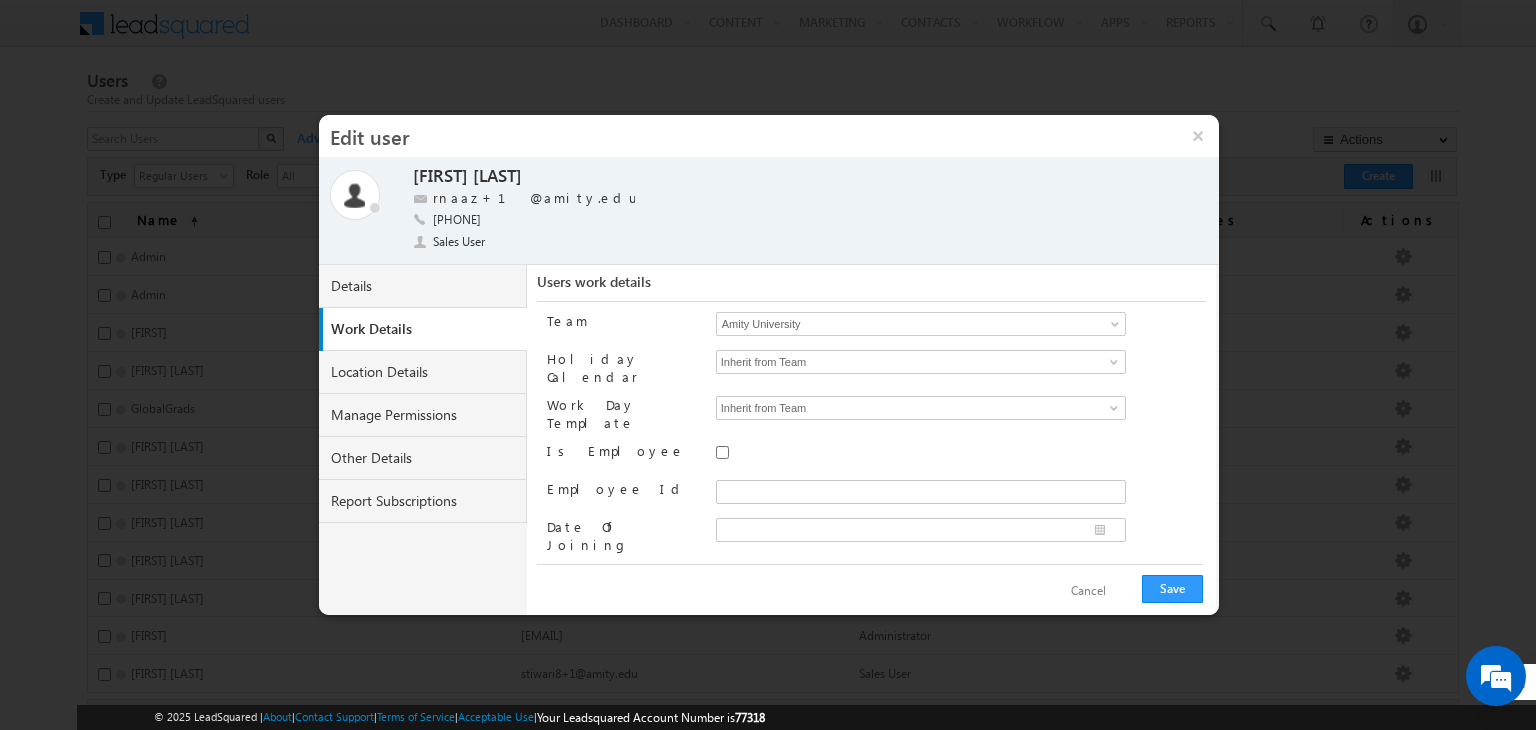 scroll, scrollTop: 25, scrollLeft: 0, axis: vertical 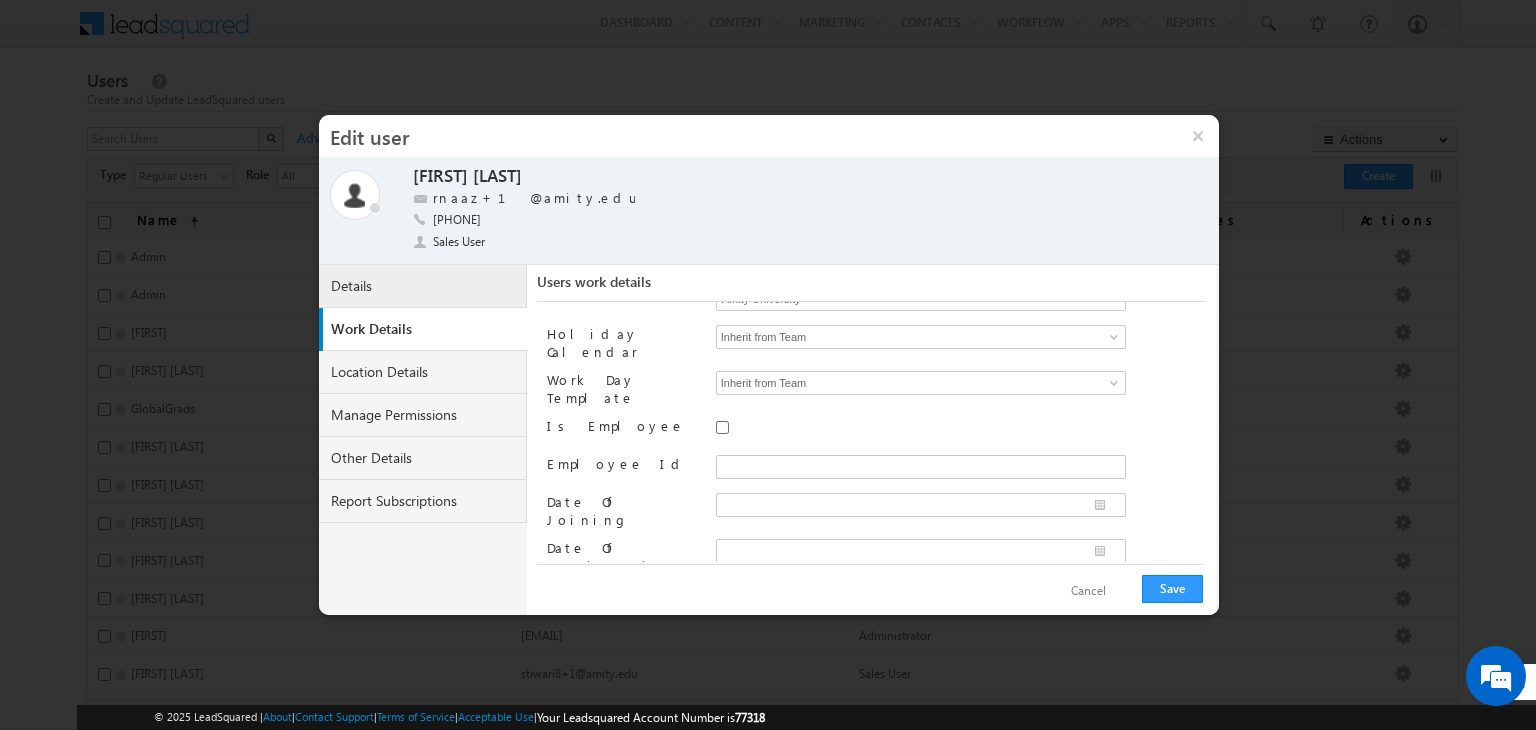 click on "Details" at bounding box center (423, 286) 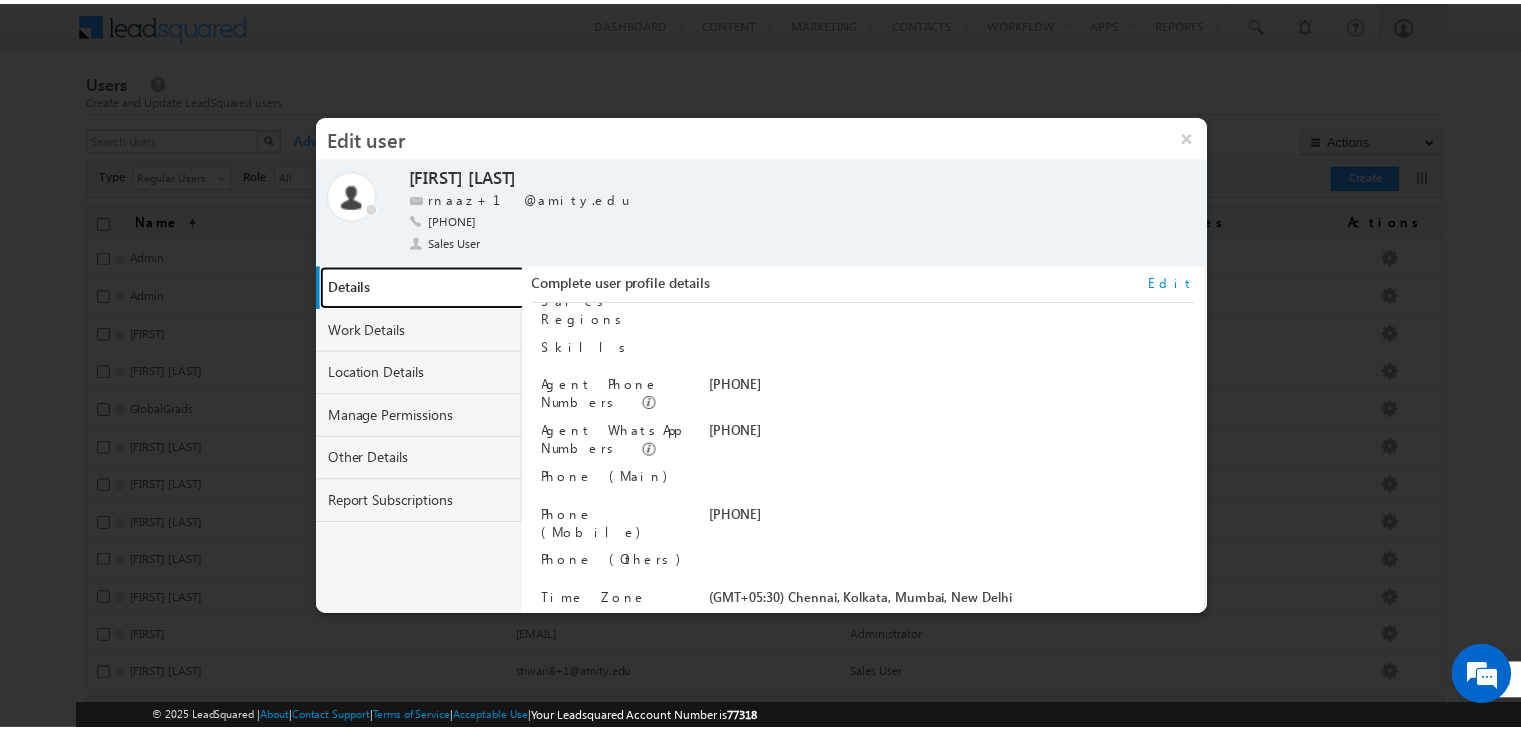 scroll, scrollTop: 212, scrollLeft: 0, axis: vertical 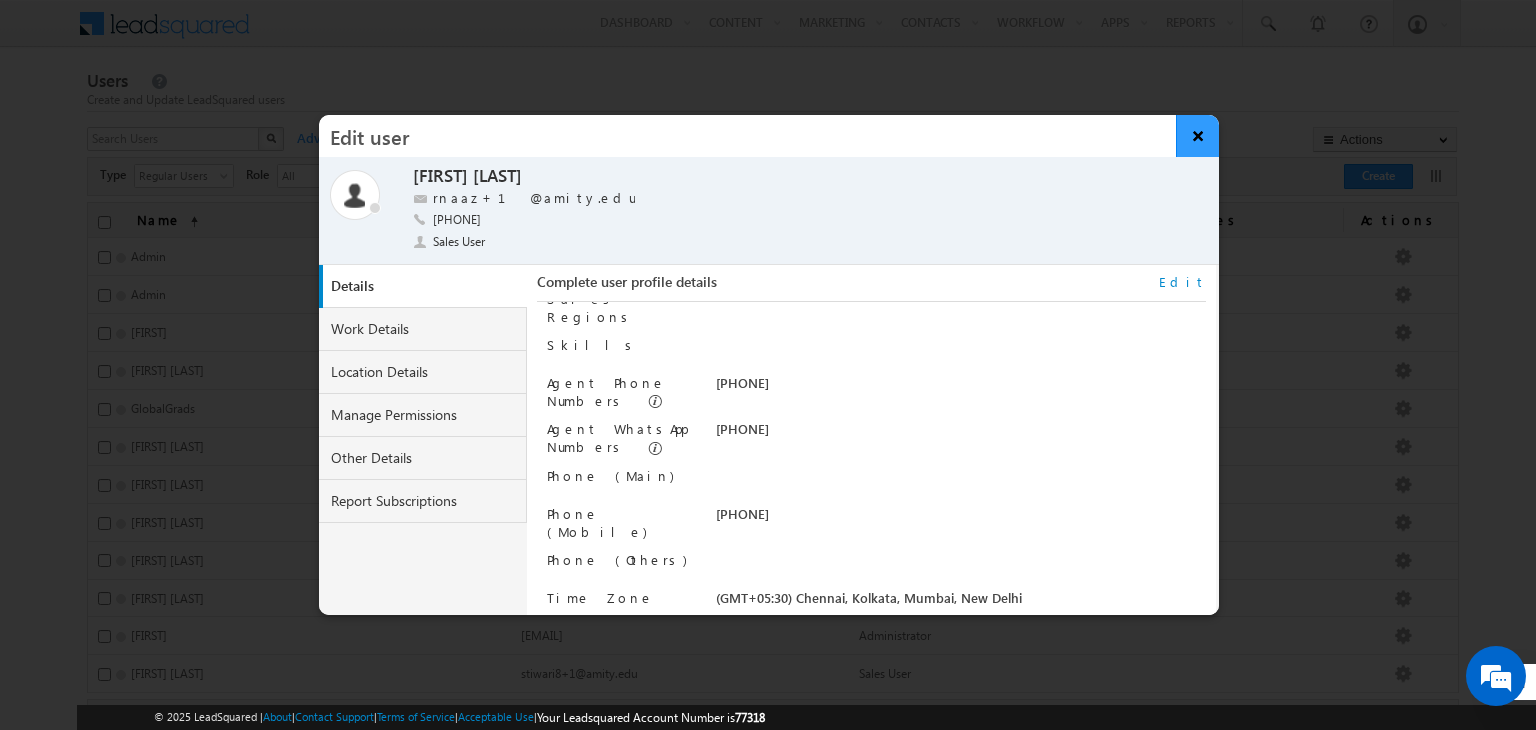 click on "×" at bounding box center [1197, 136] 